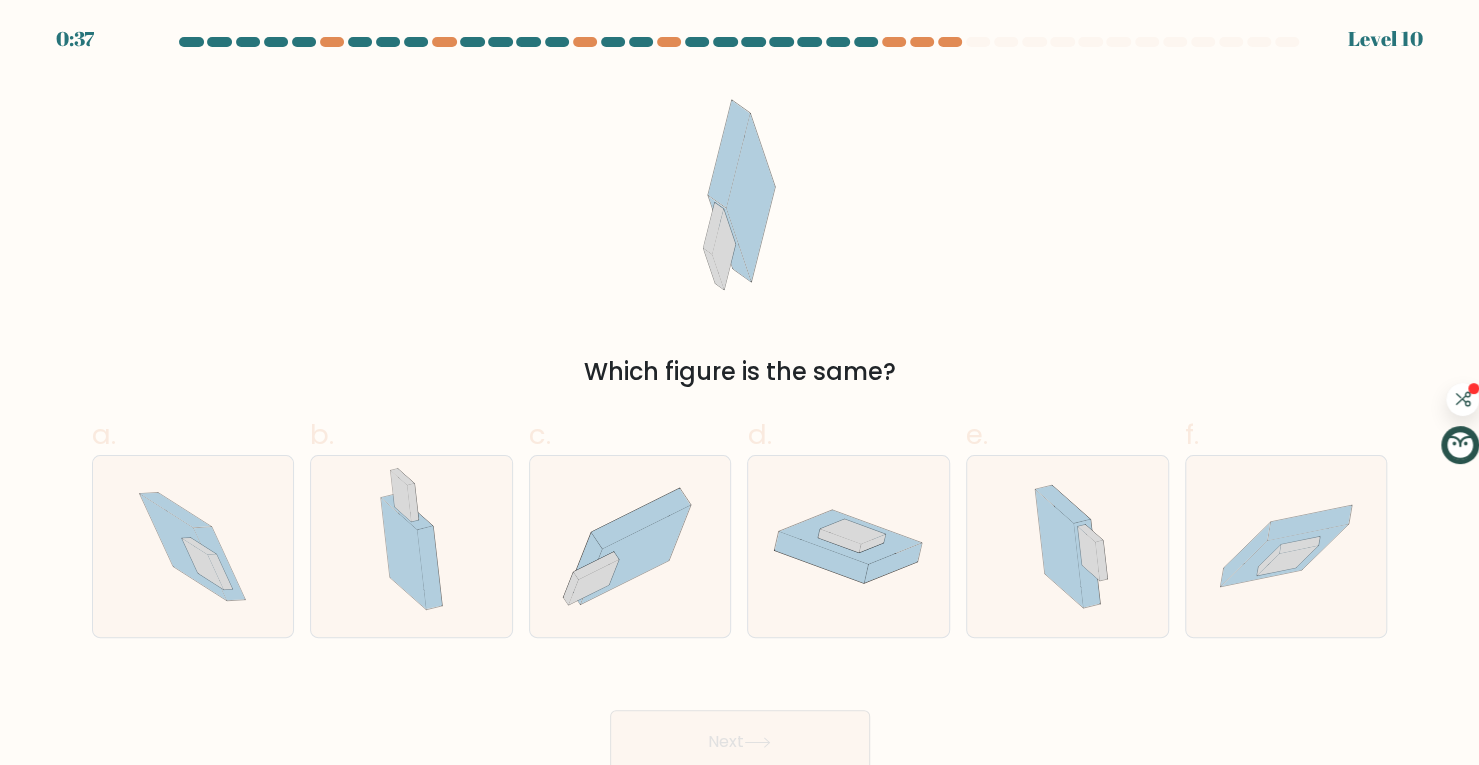 scroll, scrollTop: 10, scrollLeft: 0, axis: vertical 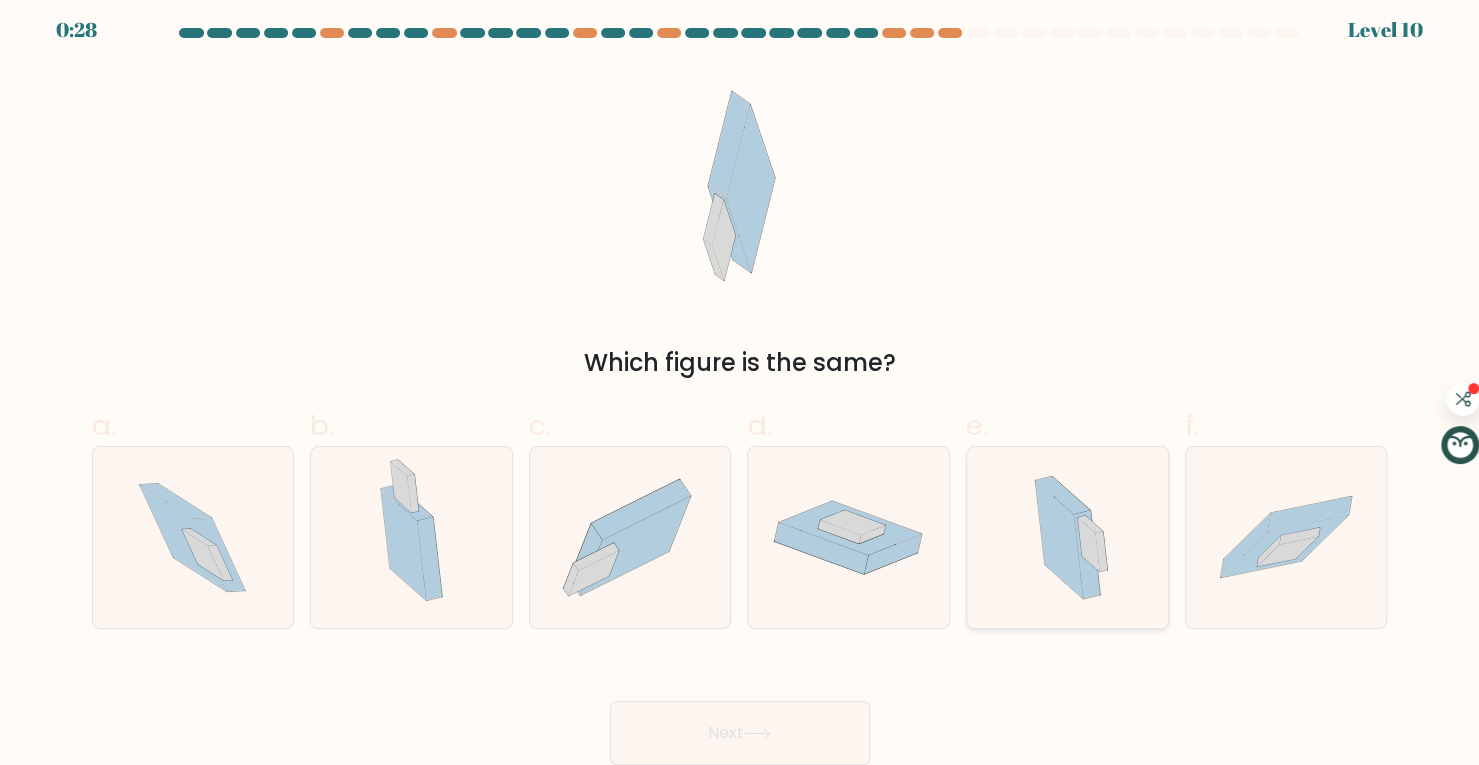 click 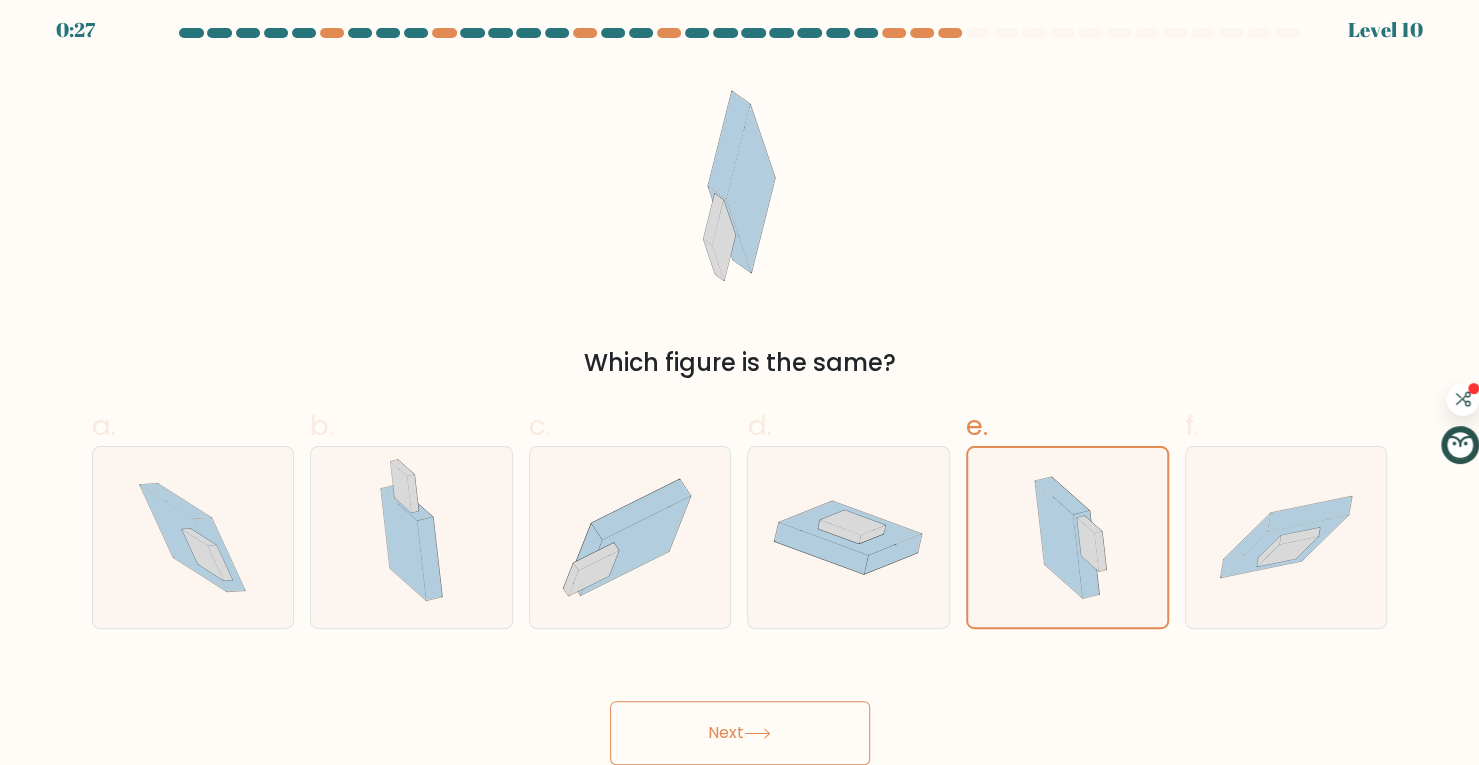 click on "Next" at bounding box center (740, 733) 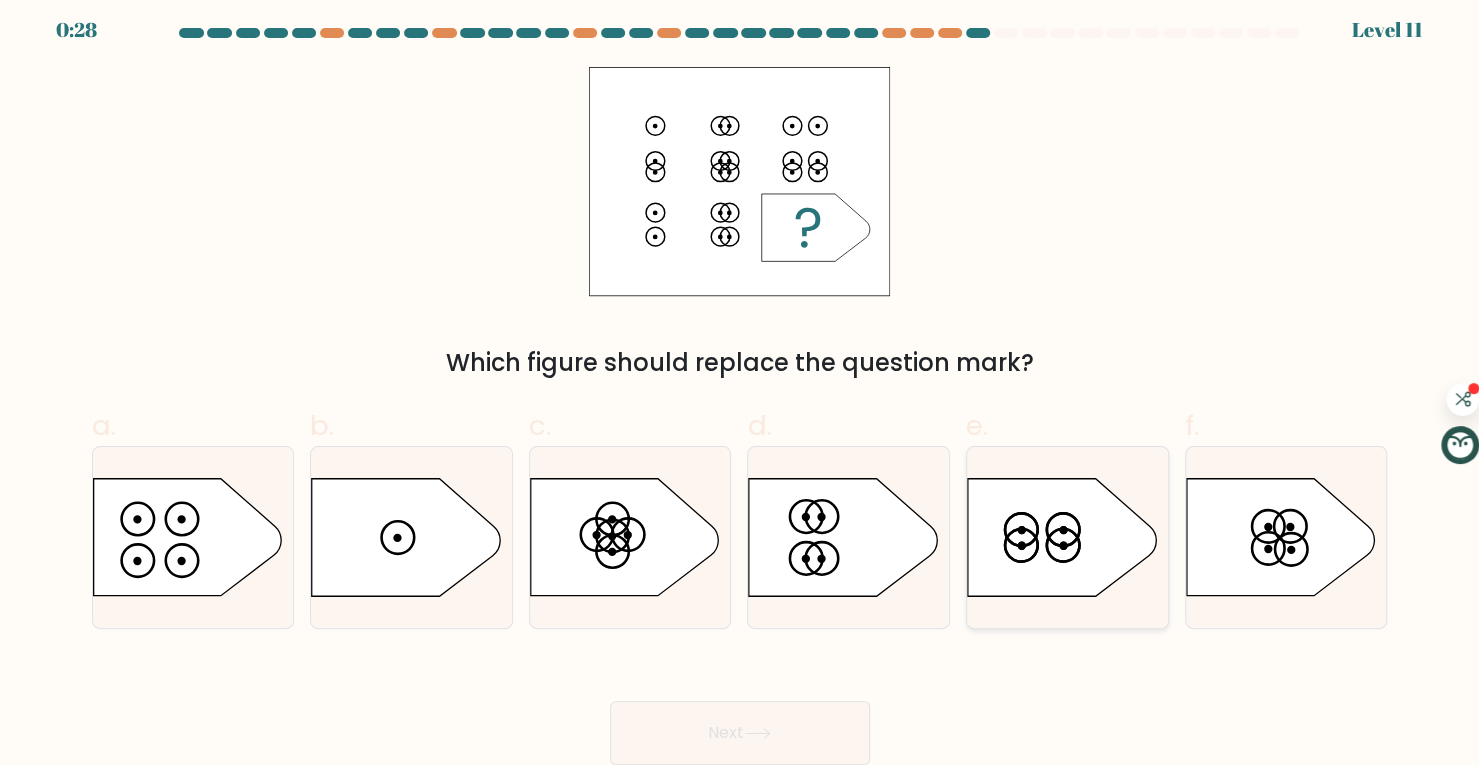 click 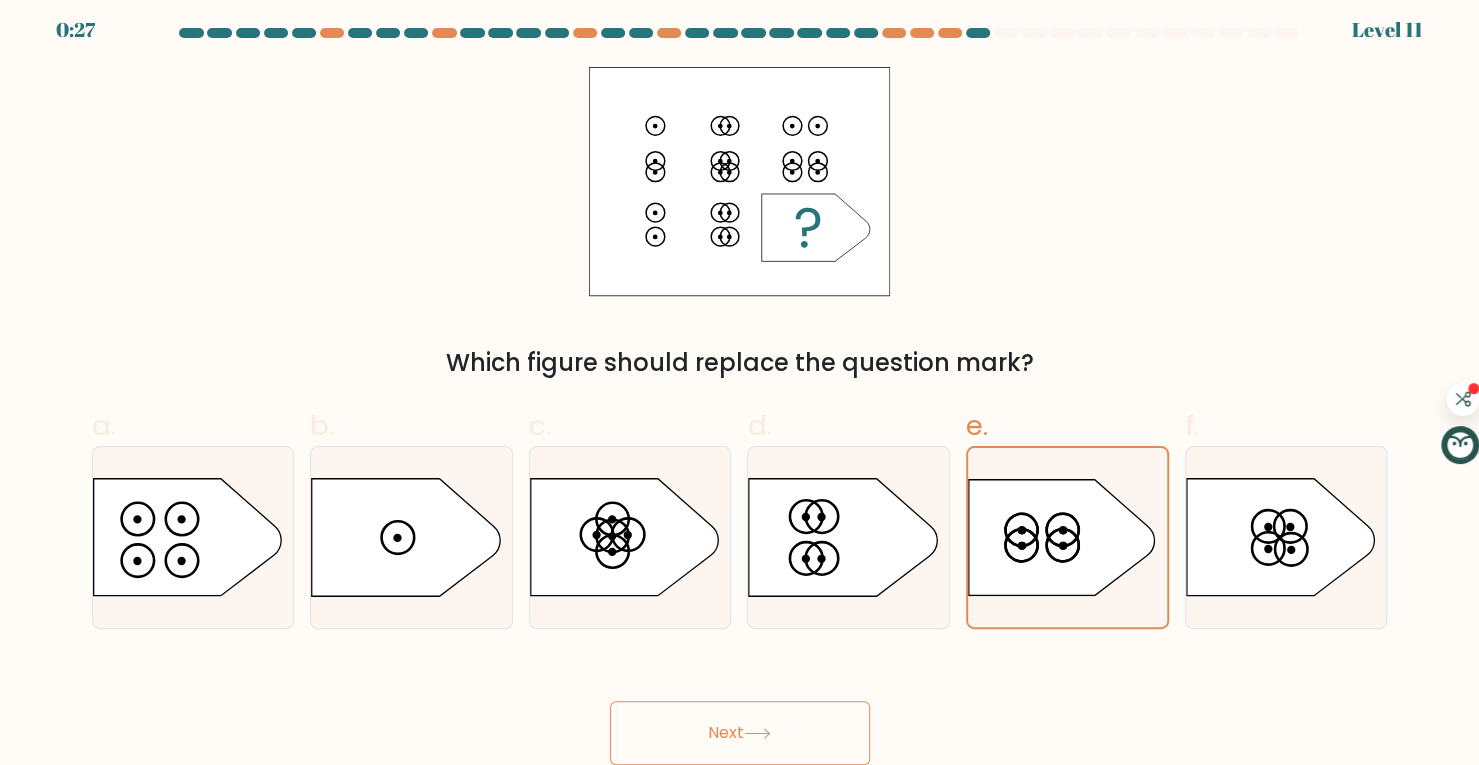 click on "Next" at bounding box center [740, 733] 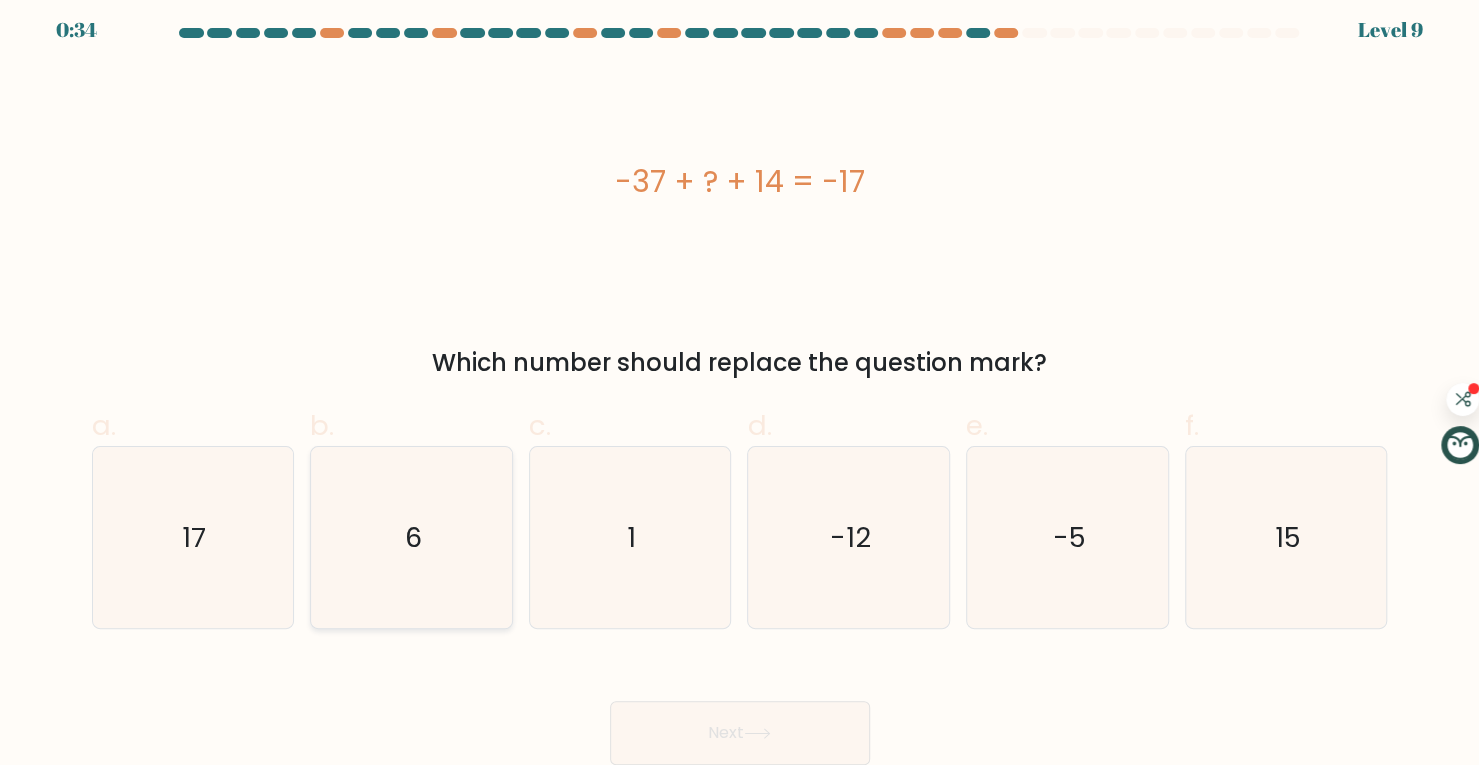 click on "6" 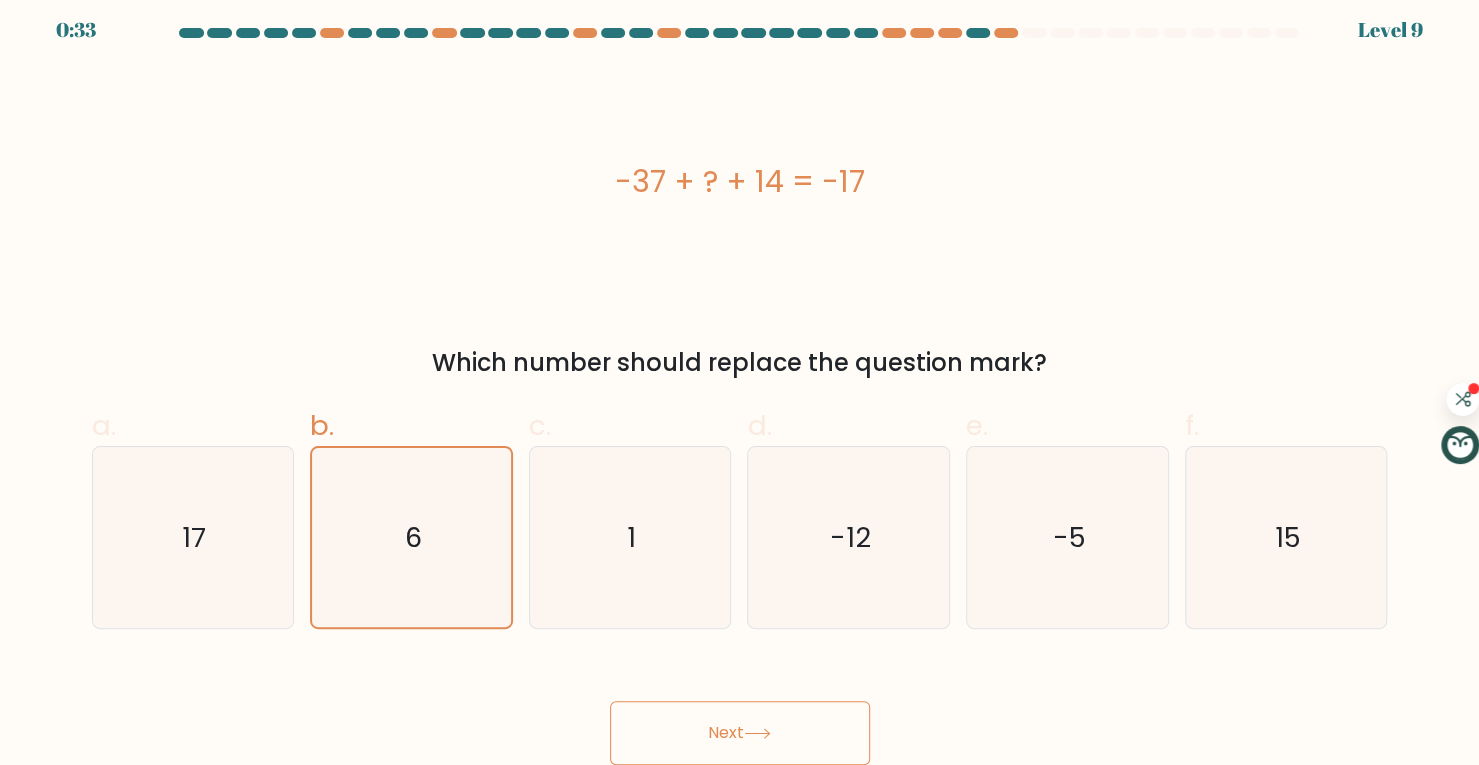 click on "Next" at bounding box center [740, 733] 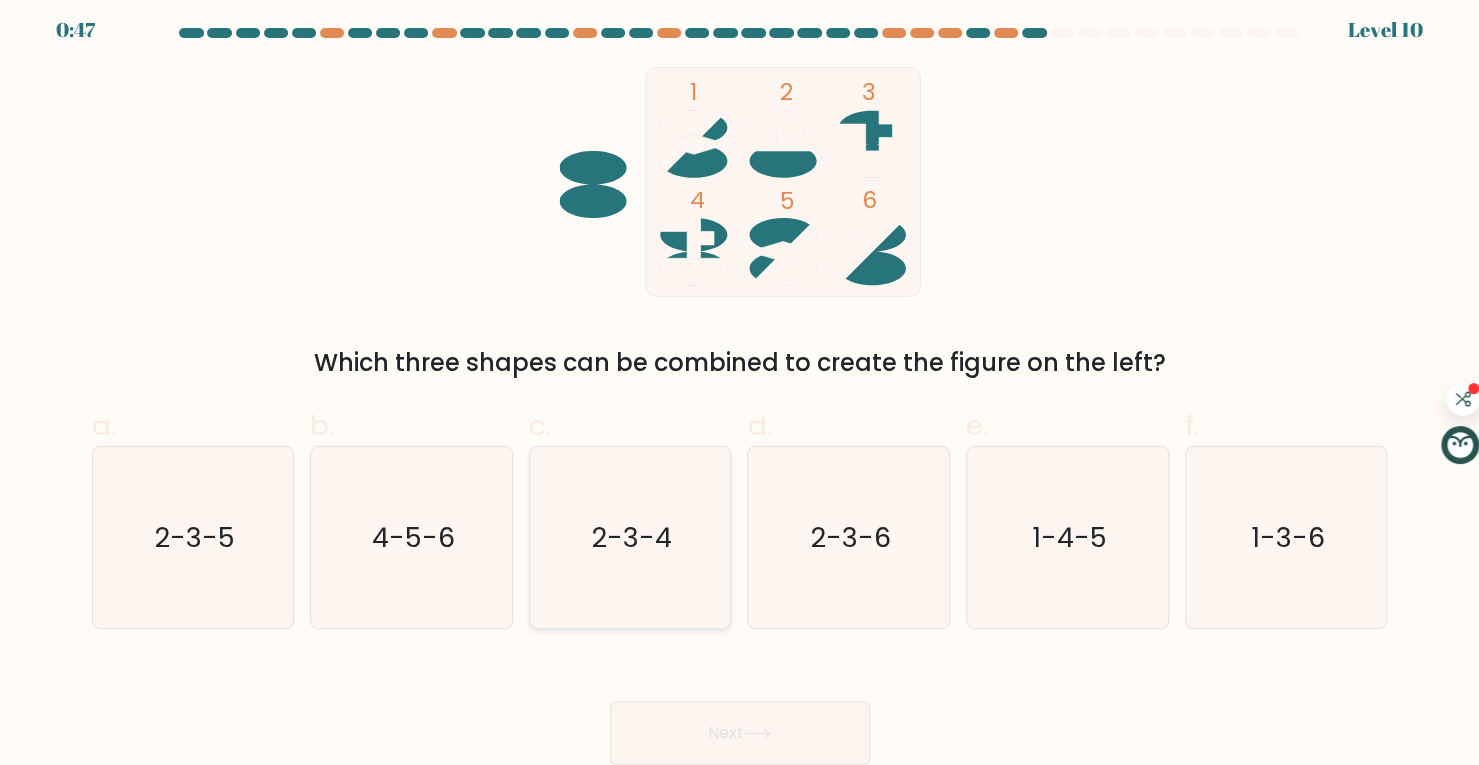click on "2-3-4" 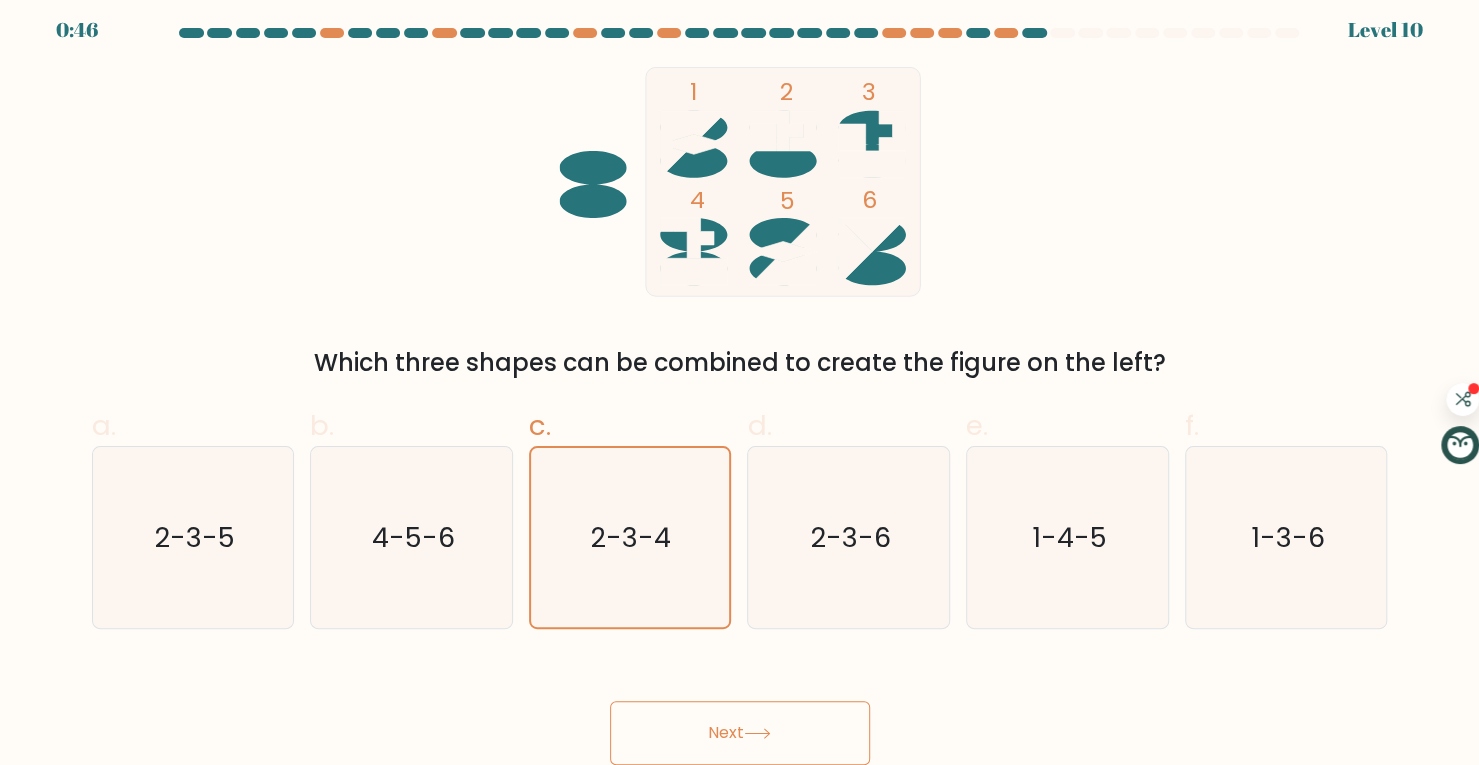 click on "Next" at bounding box center (740, 733) 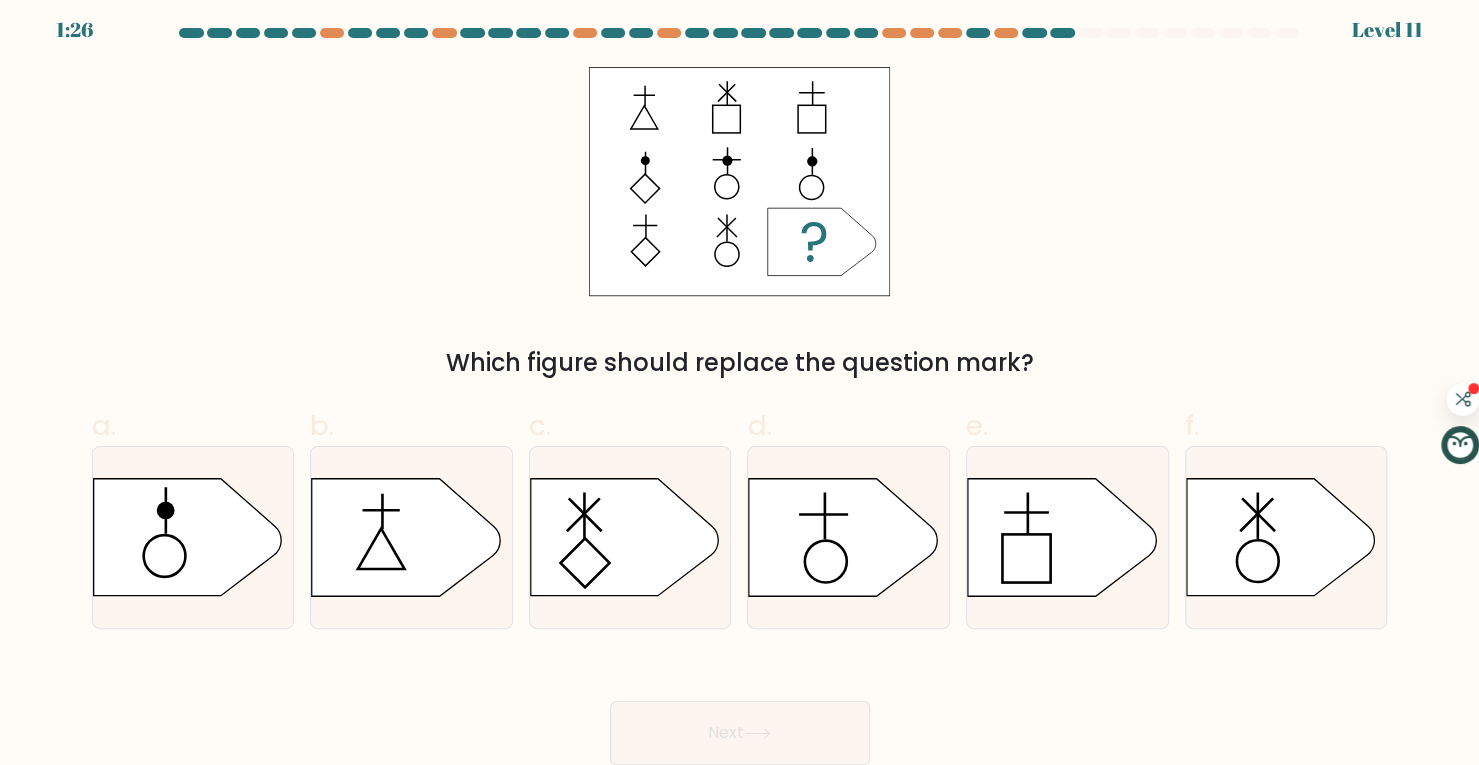 scroll, scrollTop: 0, scrollLeft: 0, axis: both 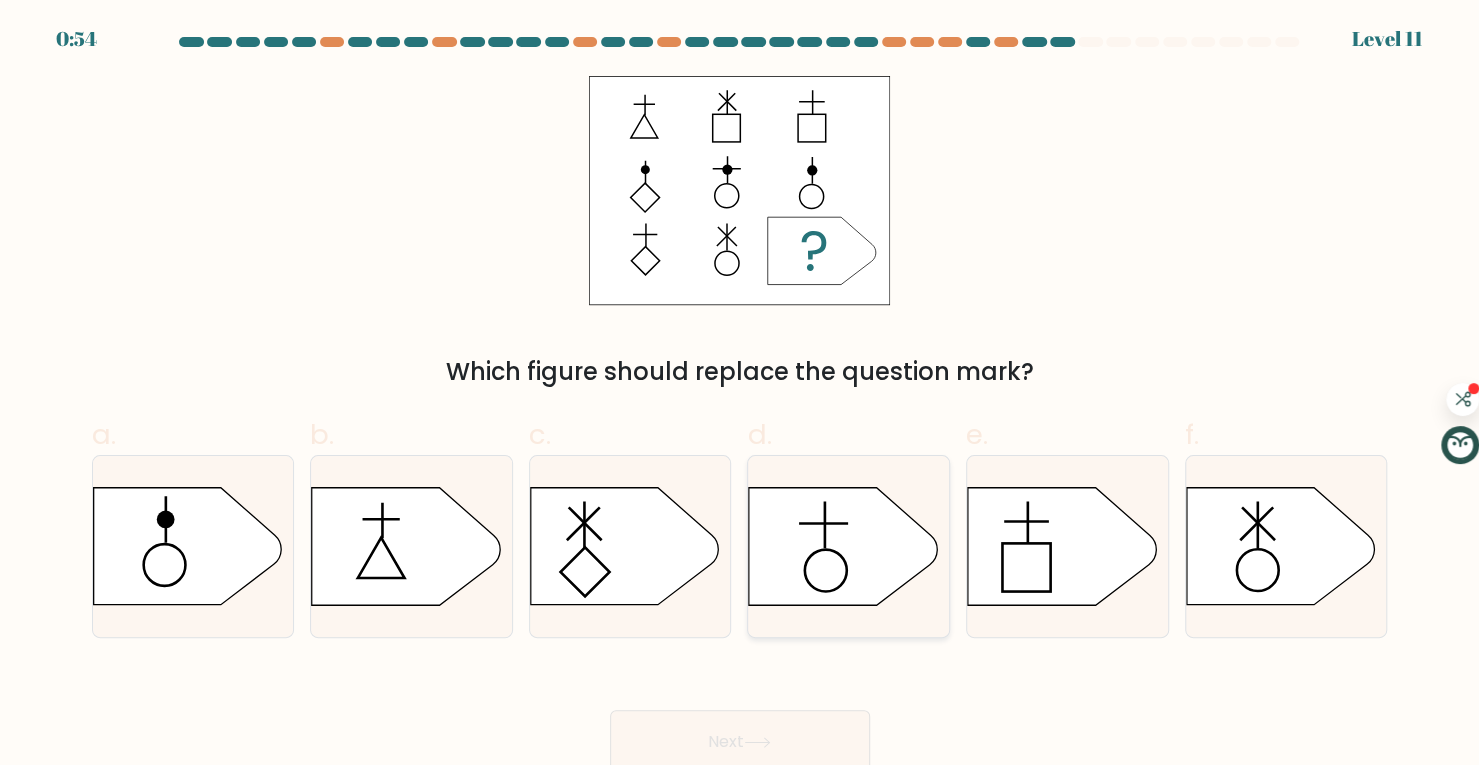 click 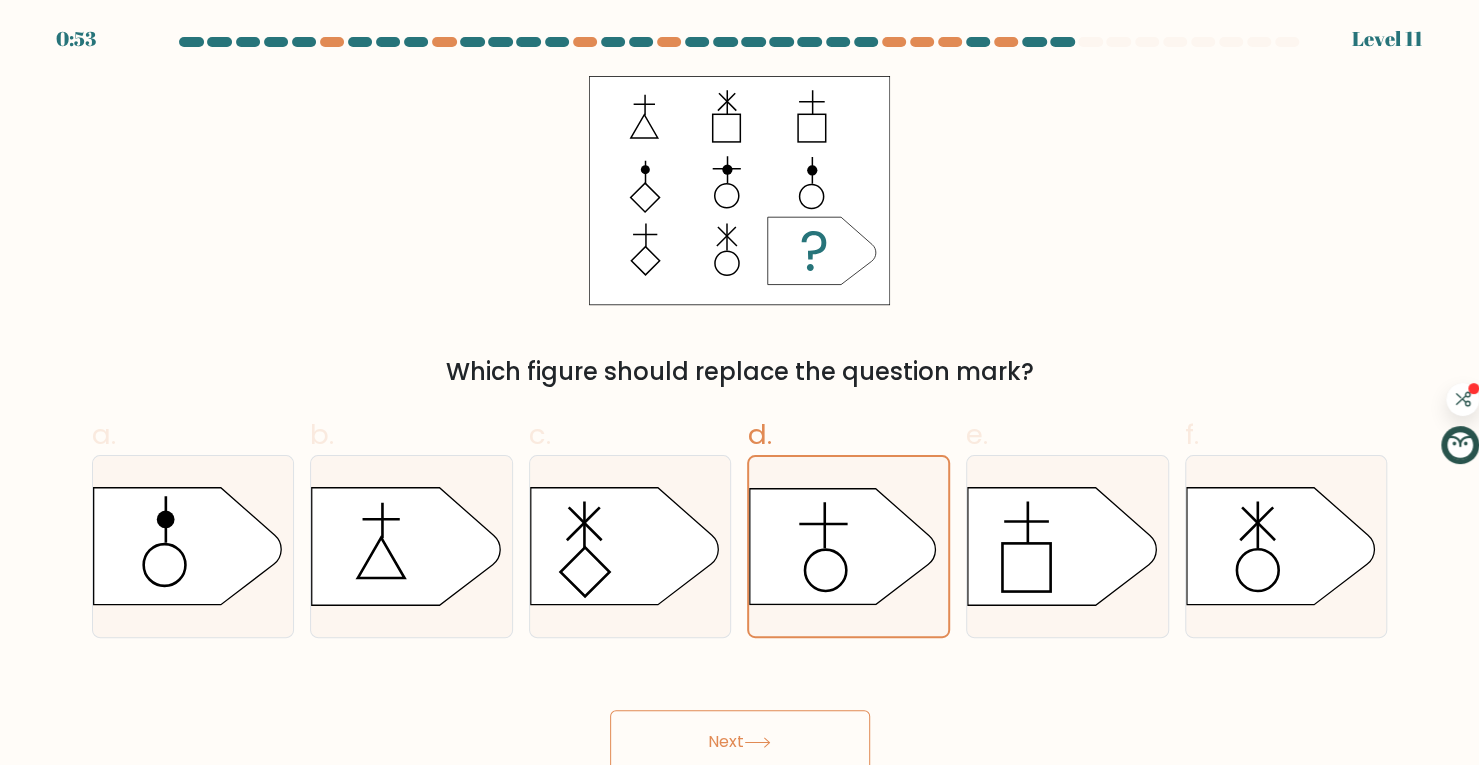click on "Next" at bounding box center [740, 742] 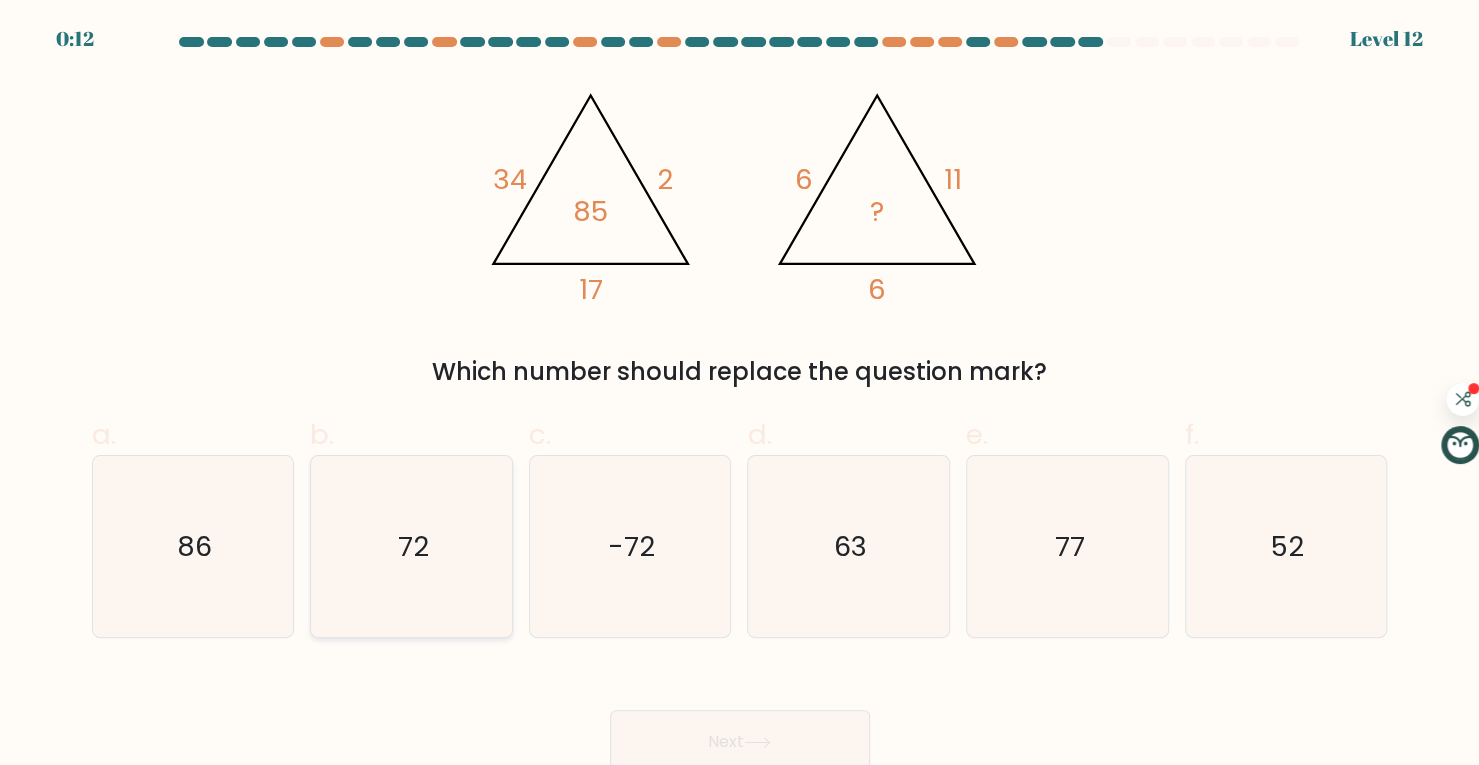click on "72" 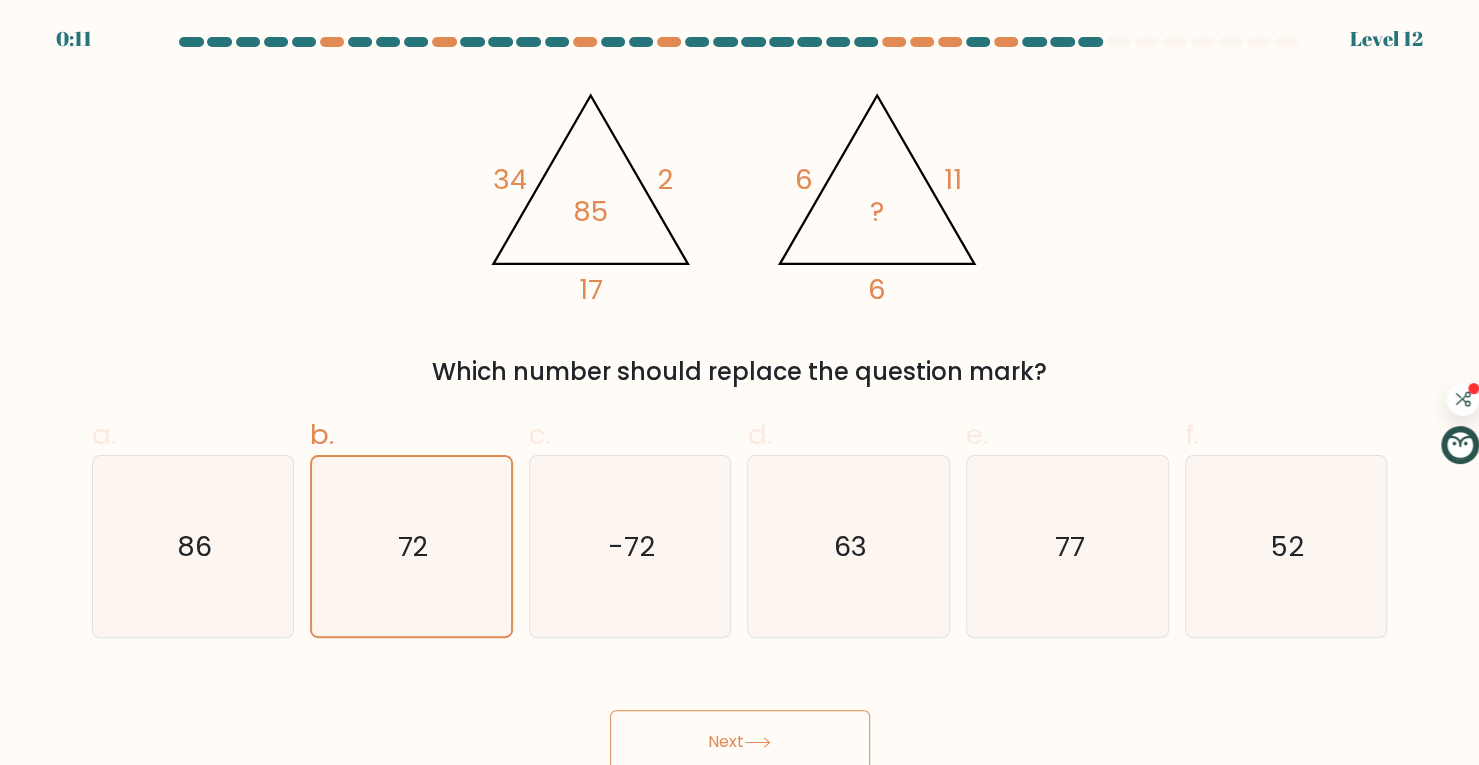 scroll, scrollTop: 10, scrollLeft: 0, axis: vertical 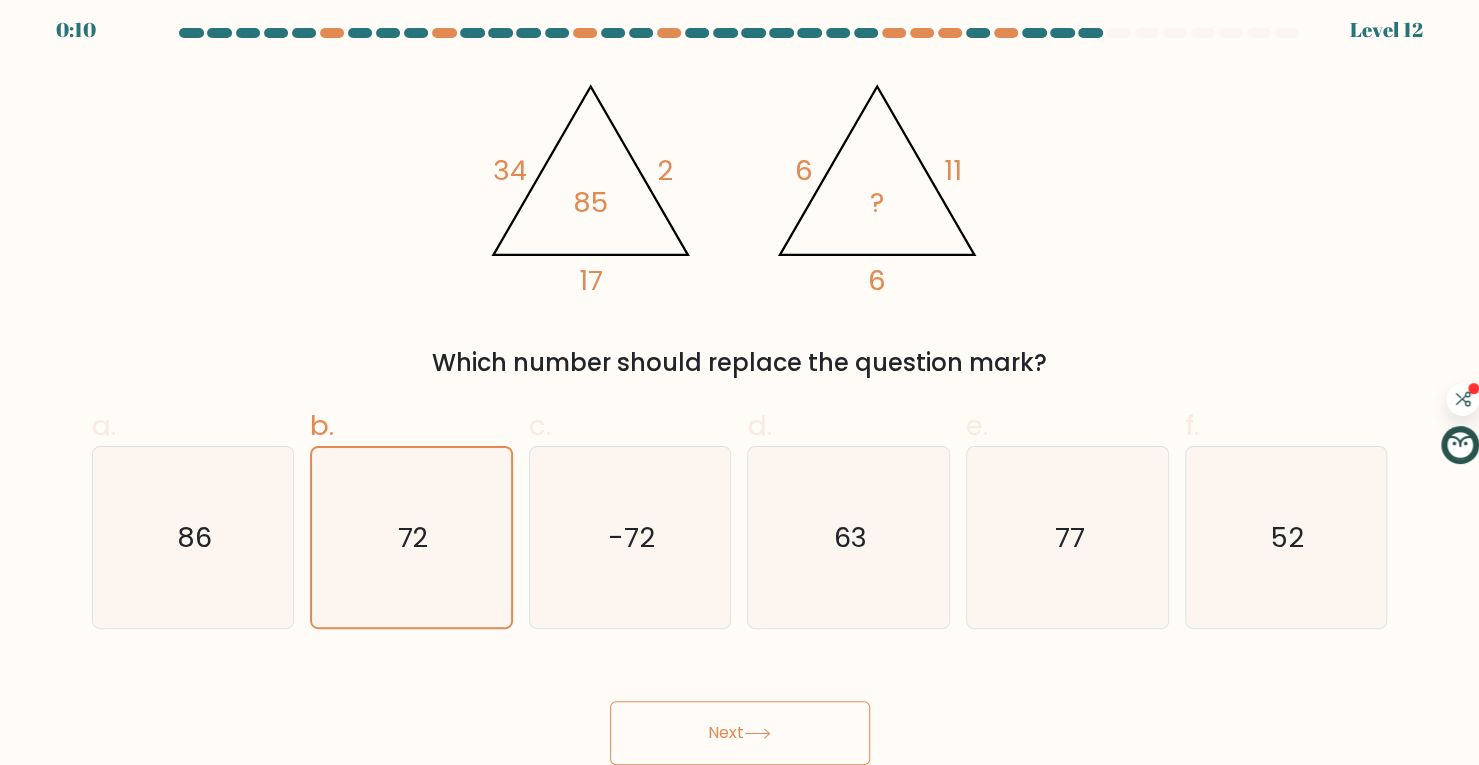 click on "Next" at bounding box center (740, 733) 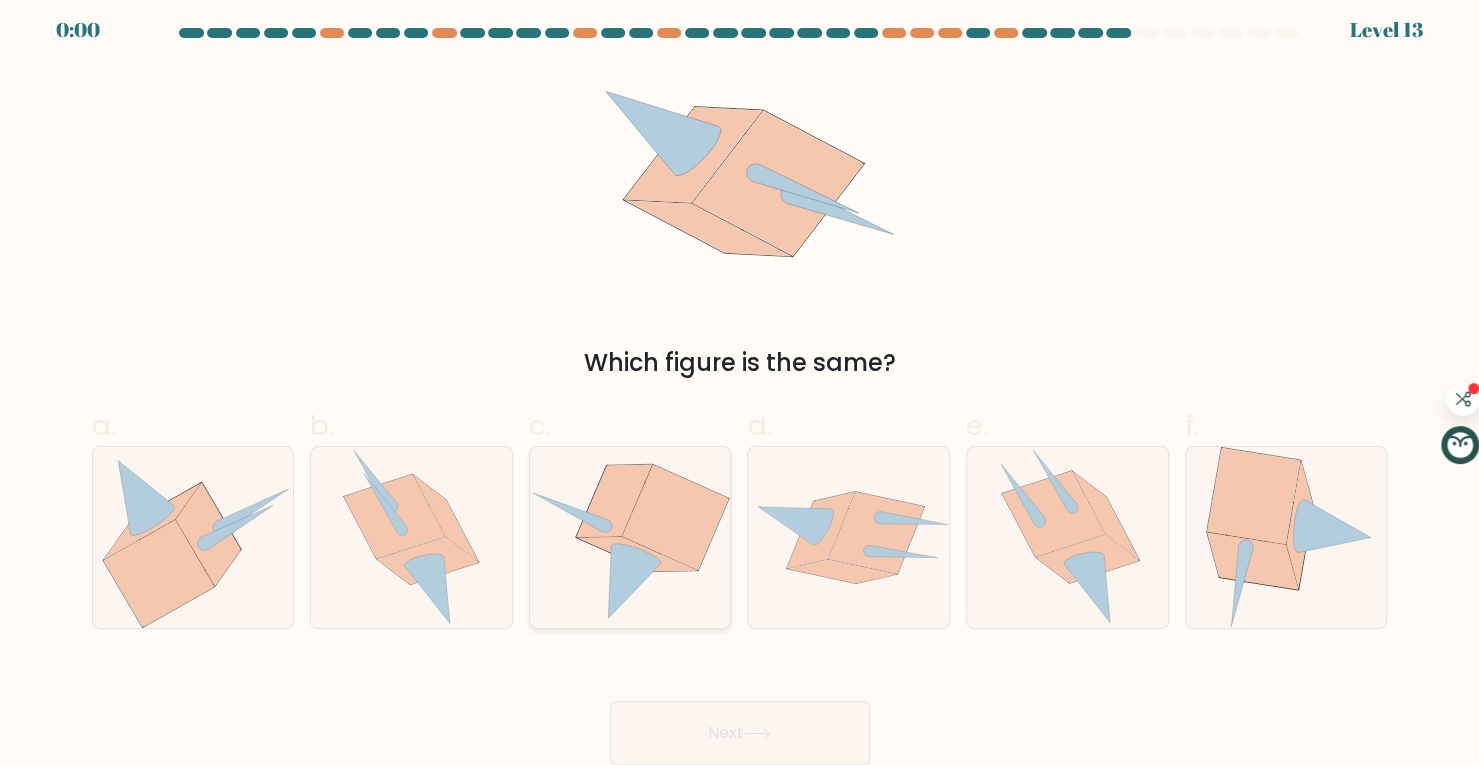click 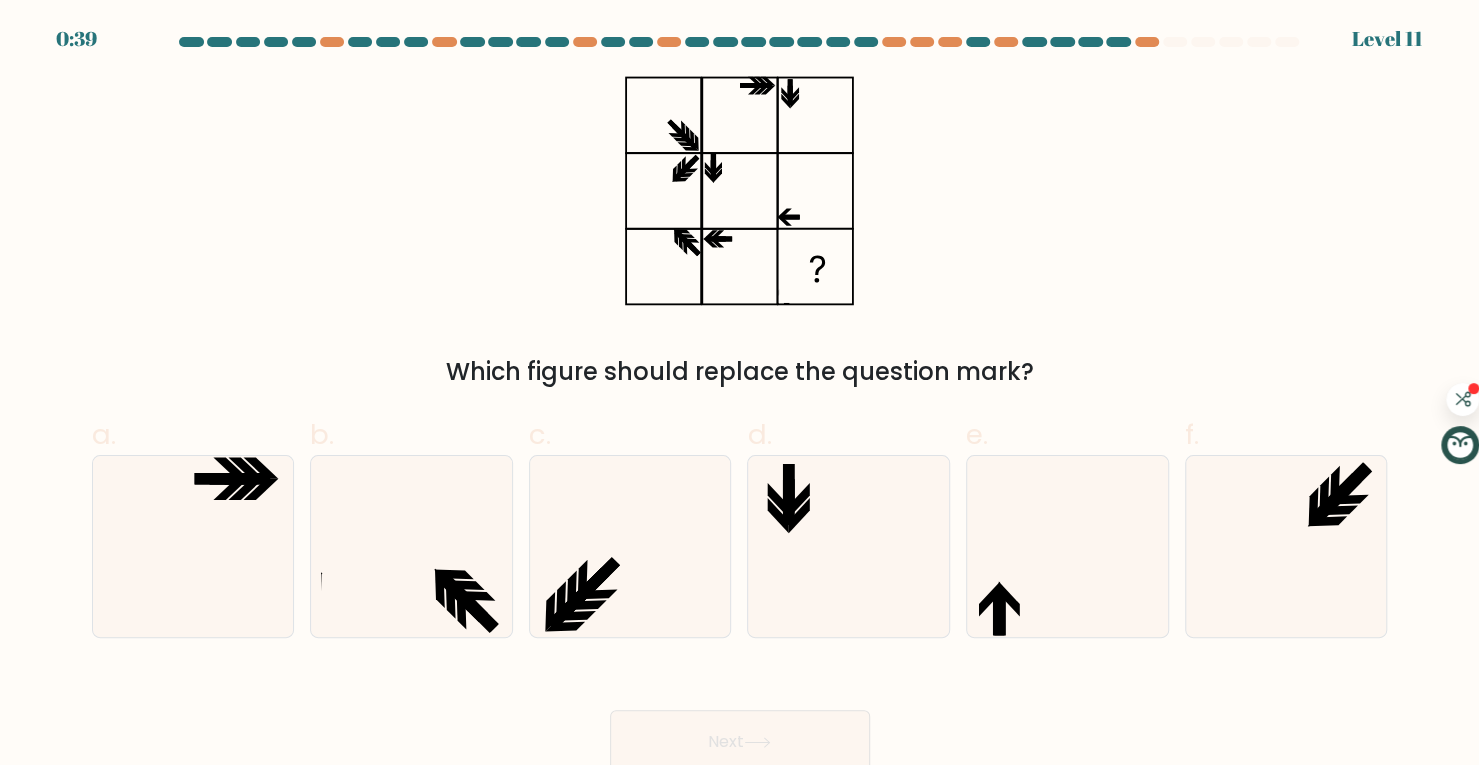scroll, scrollTop: 10, scrollLeft: 0, axis: vertical 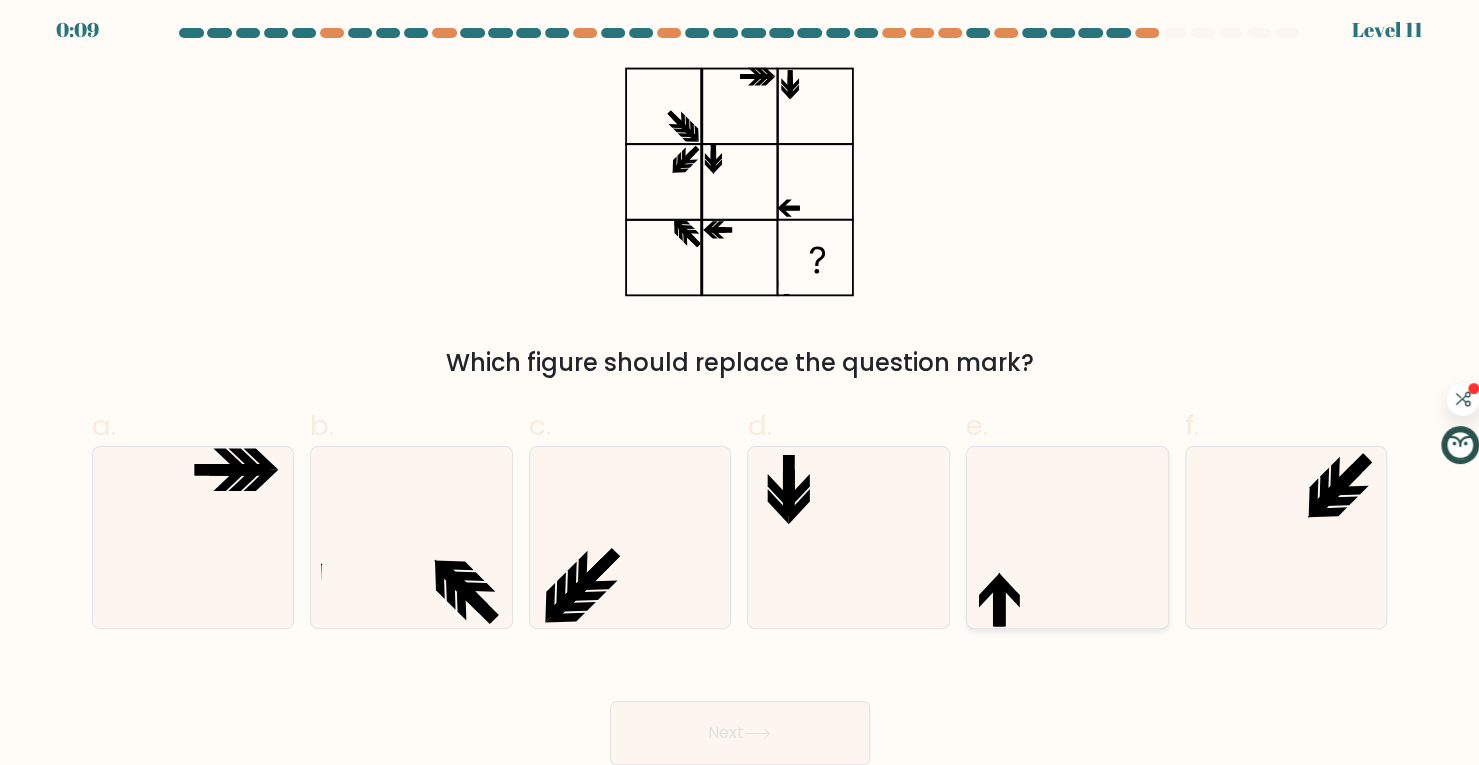 click 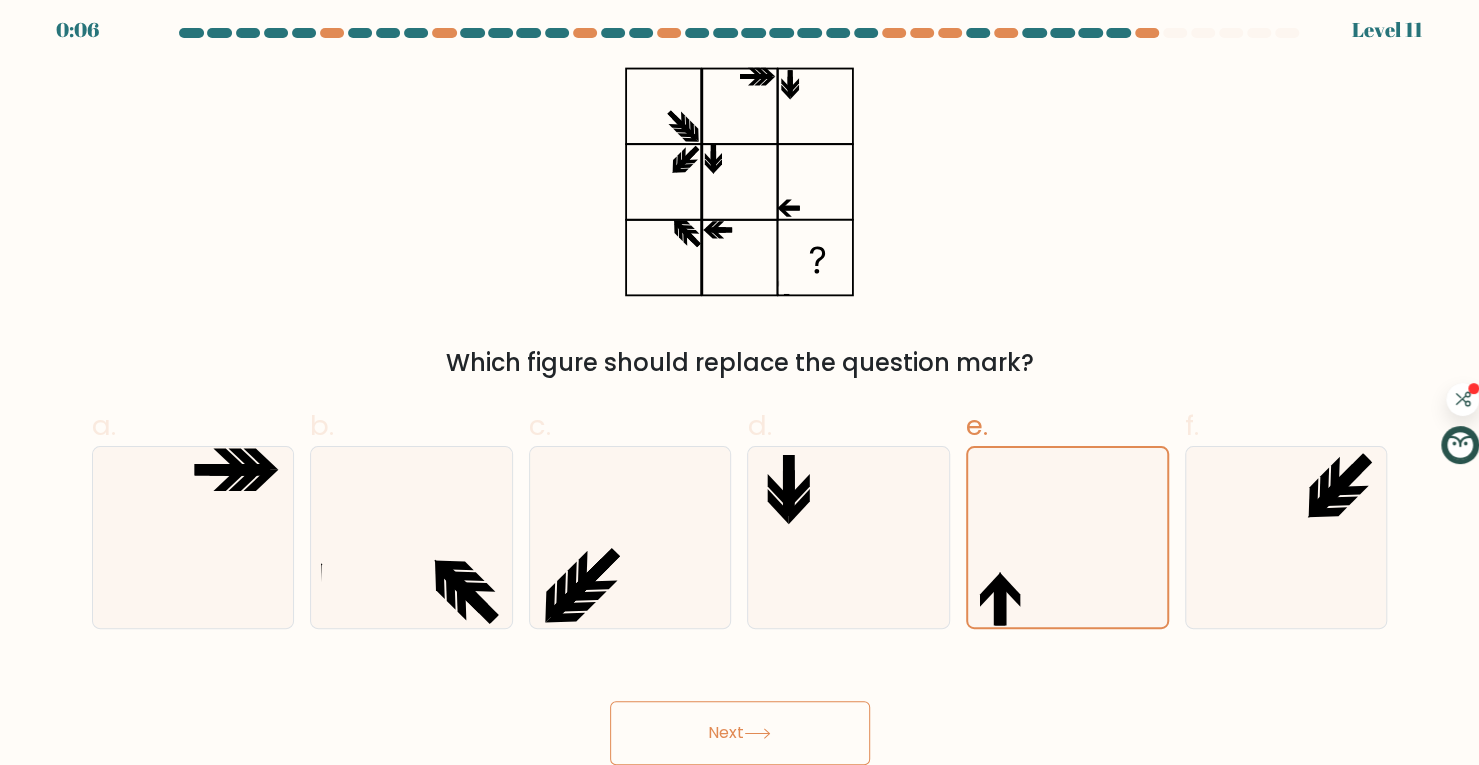 click on "Next" at bounding box center (740, 733) 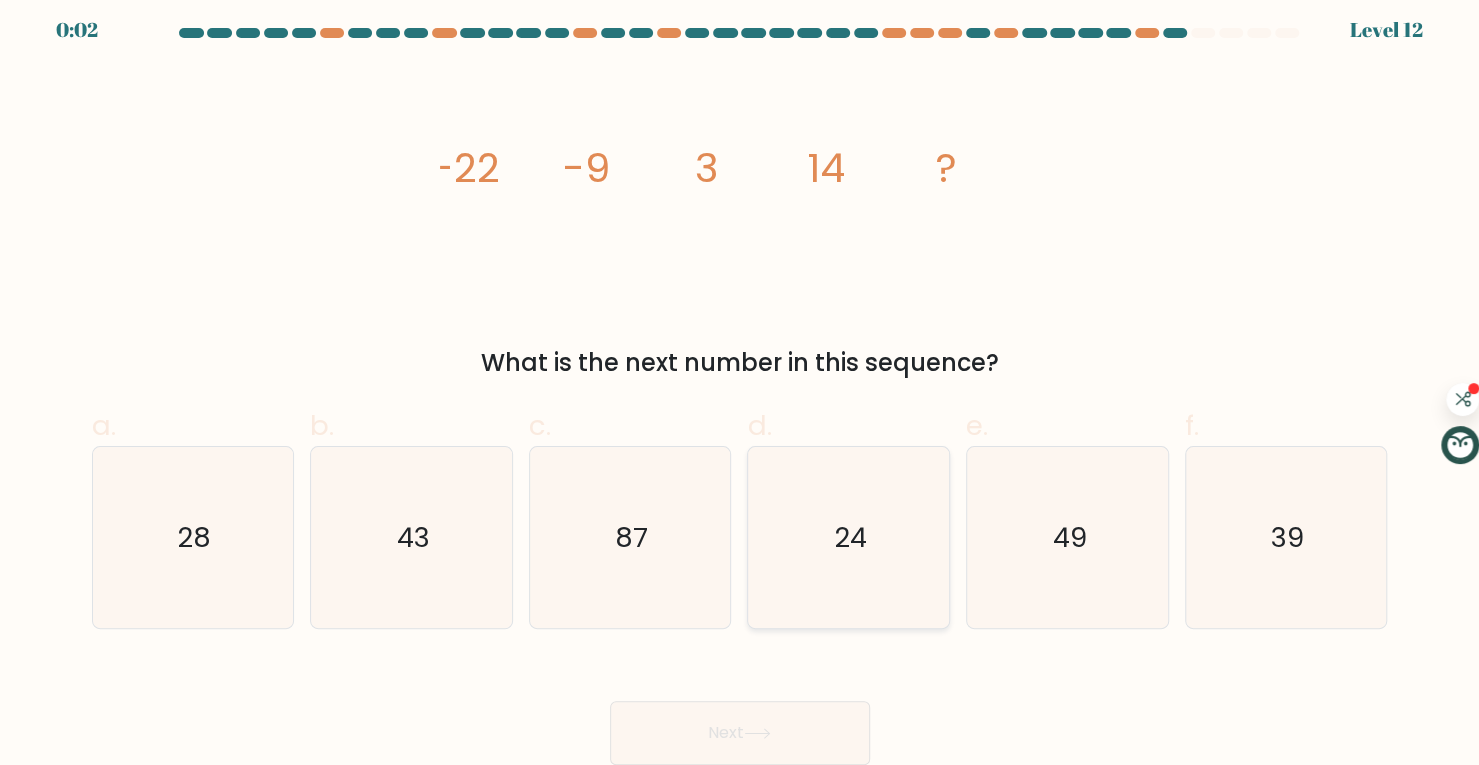 click on "24" 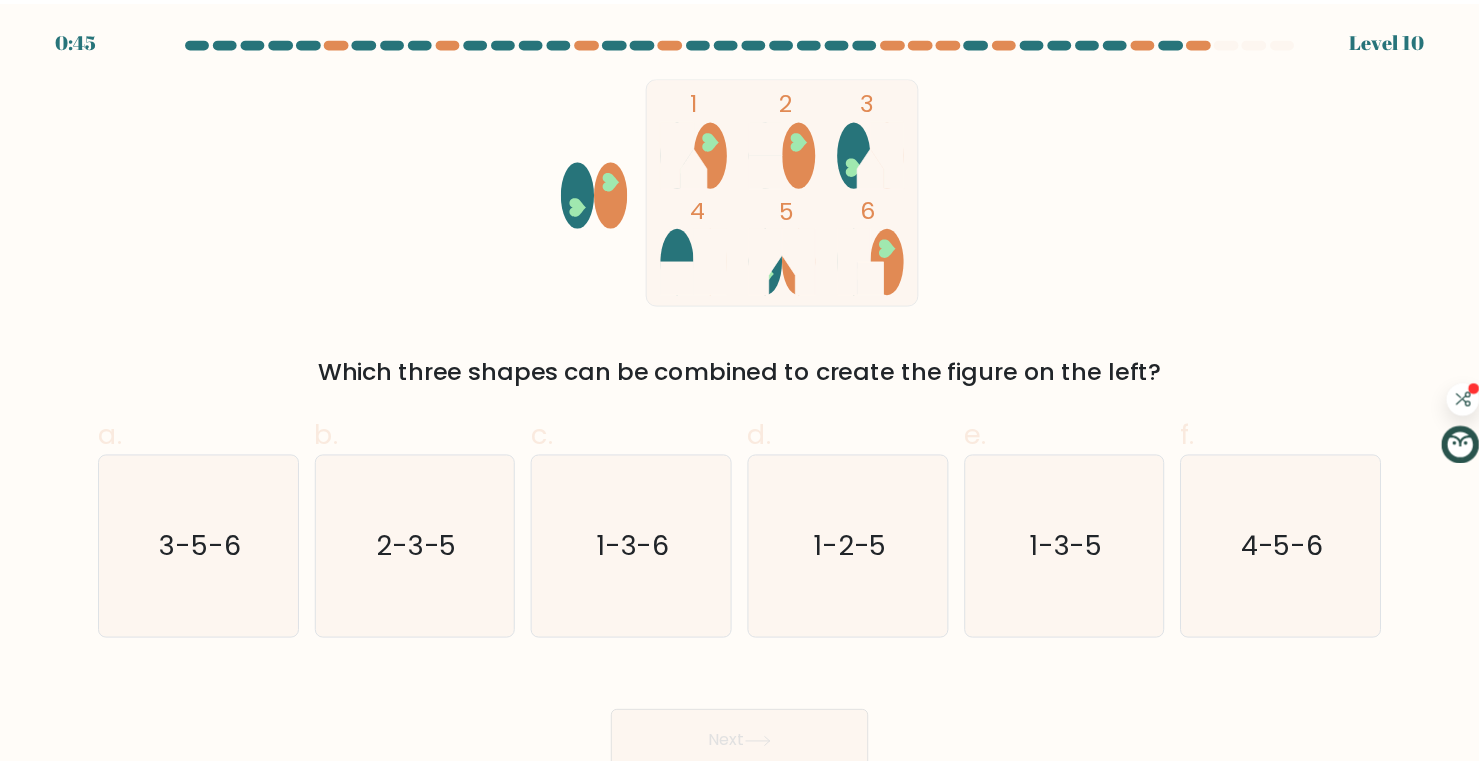 scroll, scrollTop: 0, scrollLeft: 0, axis: both 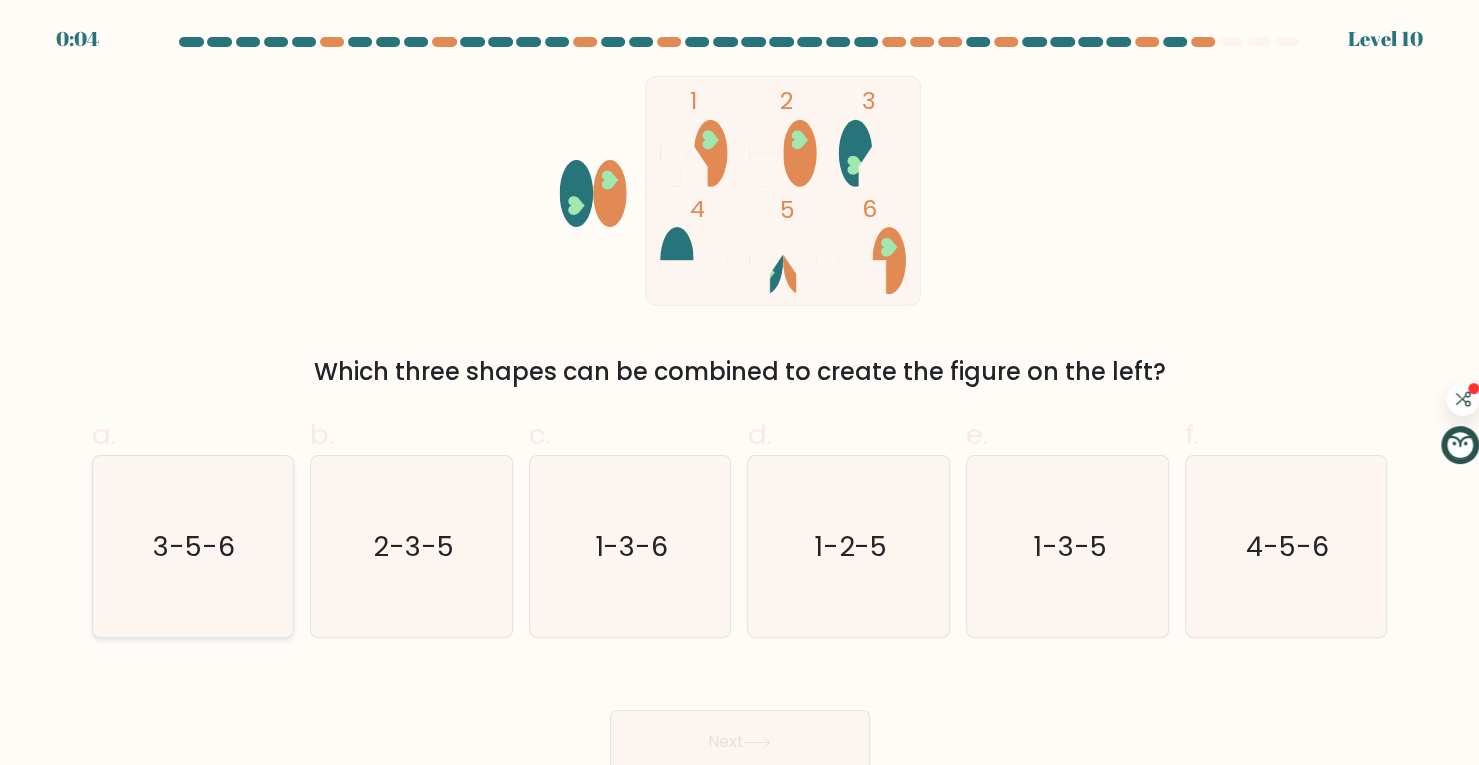 click on "3-5-6" 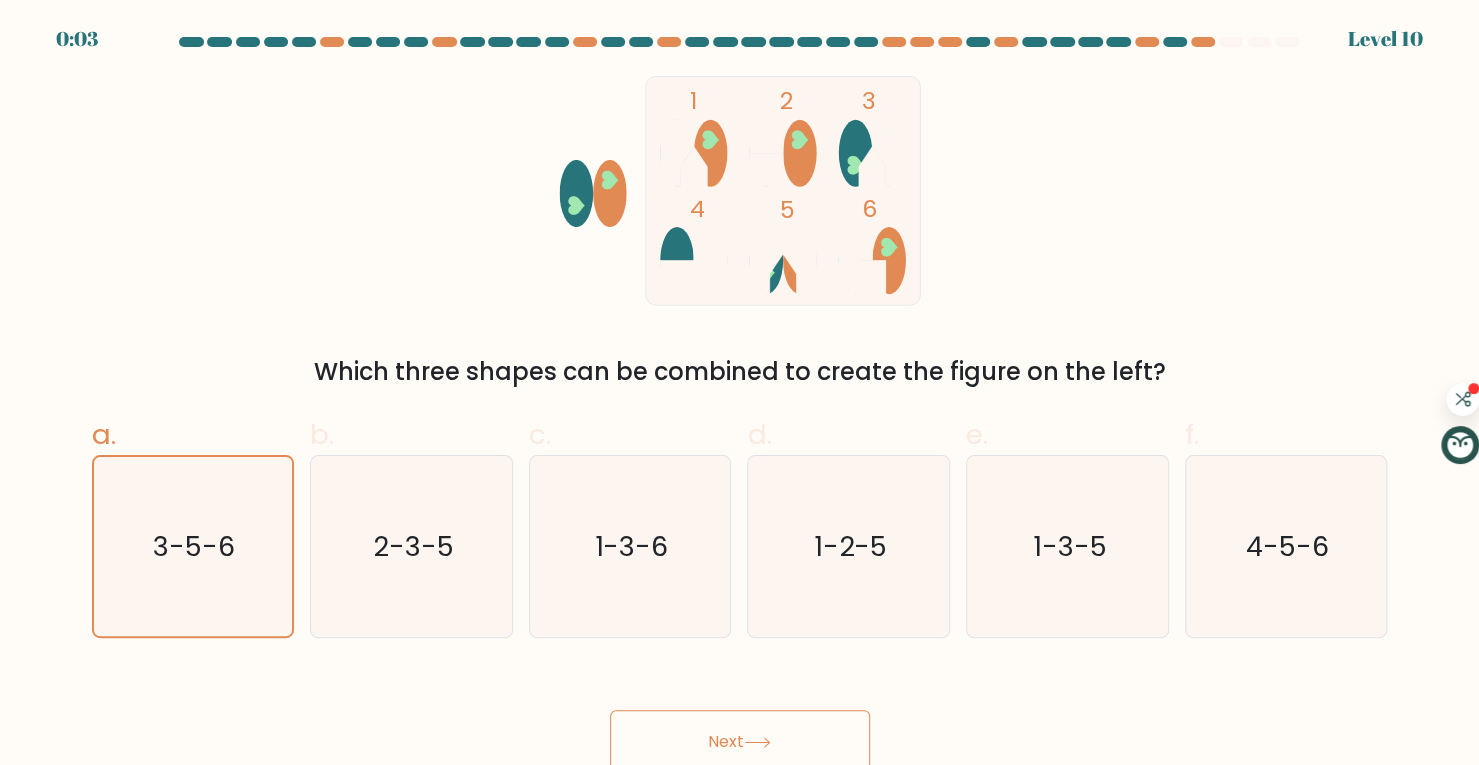 click on "Next" at bounding box center [740, 742] 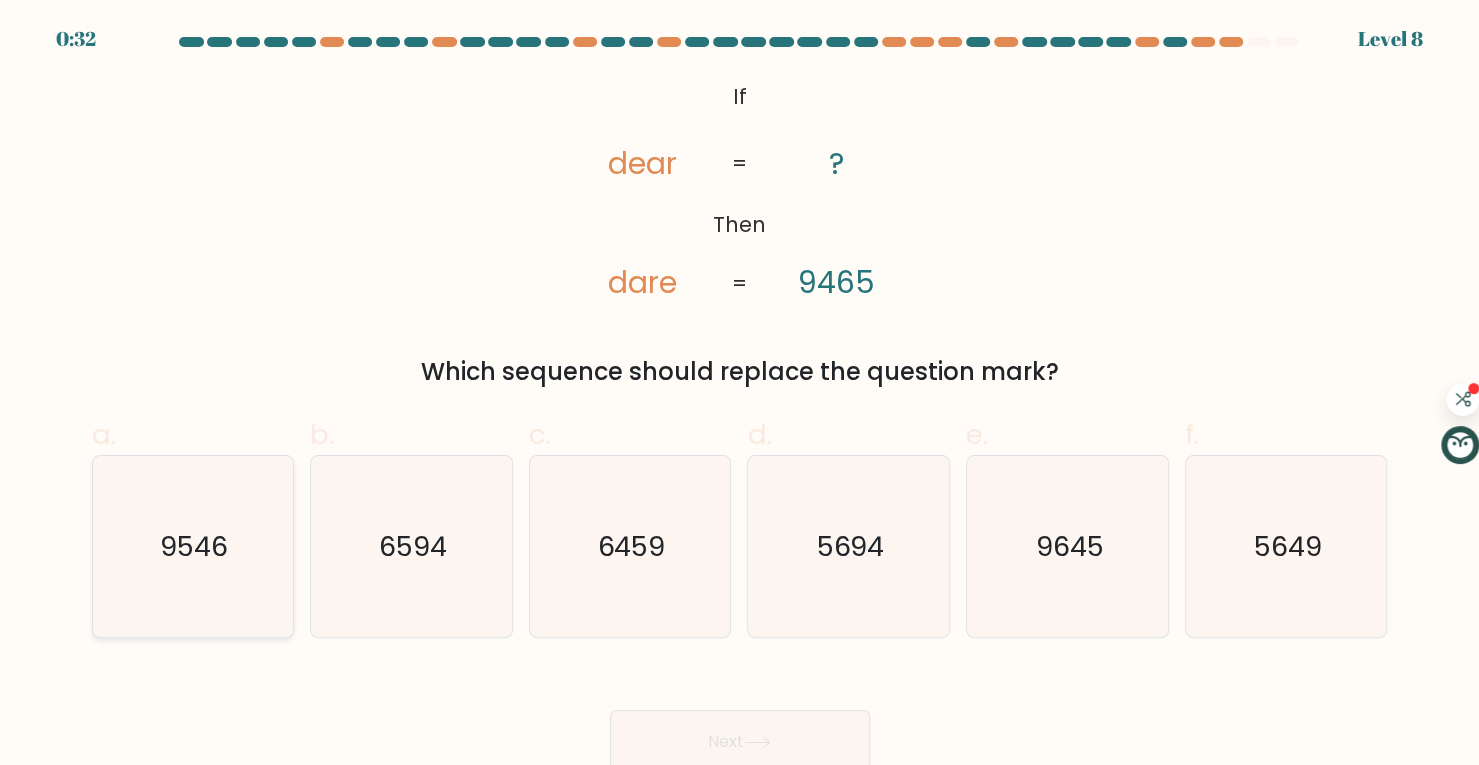 click on "9546" 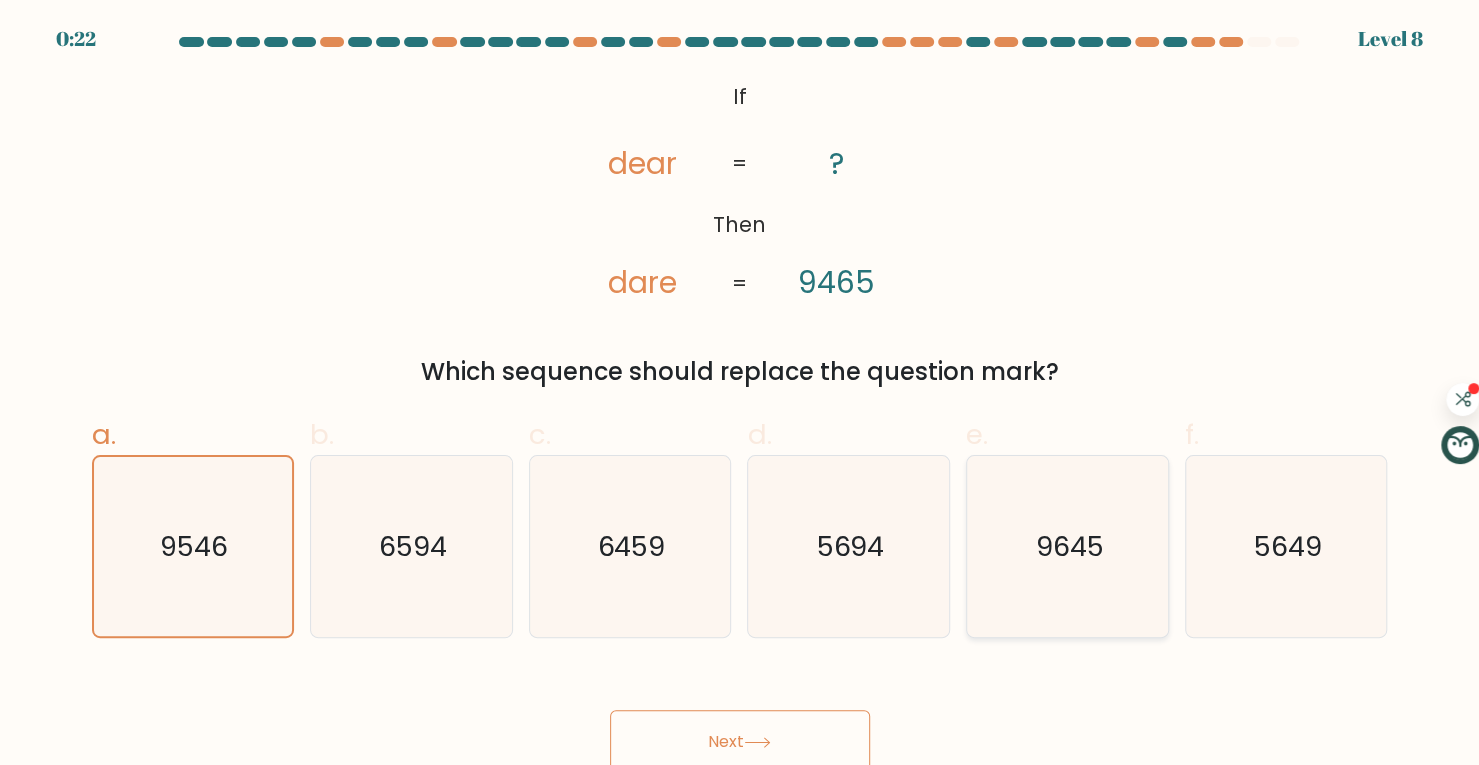 click on "9645" 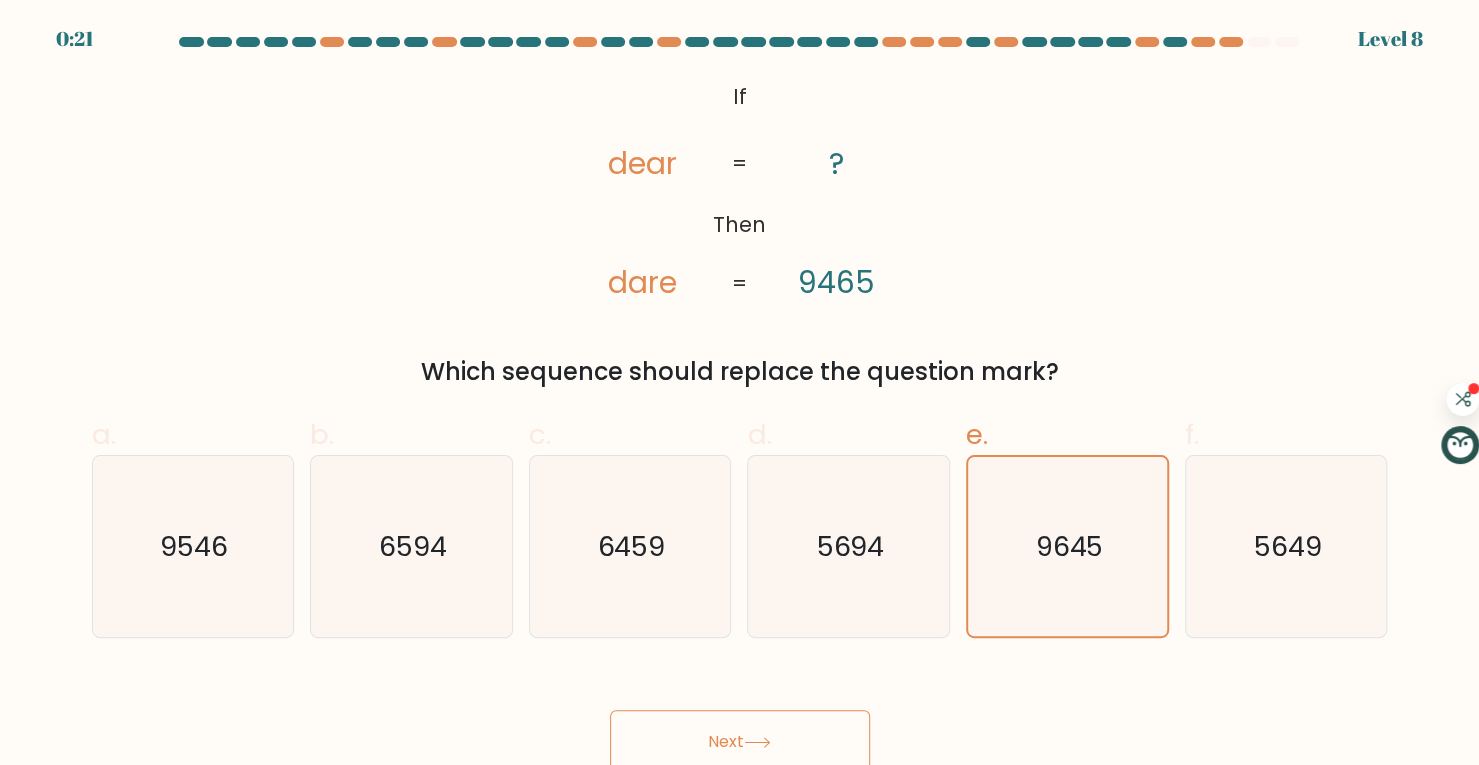 click on "Next" at bounding box center (740, 742) 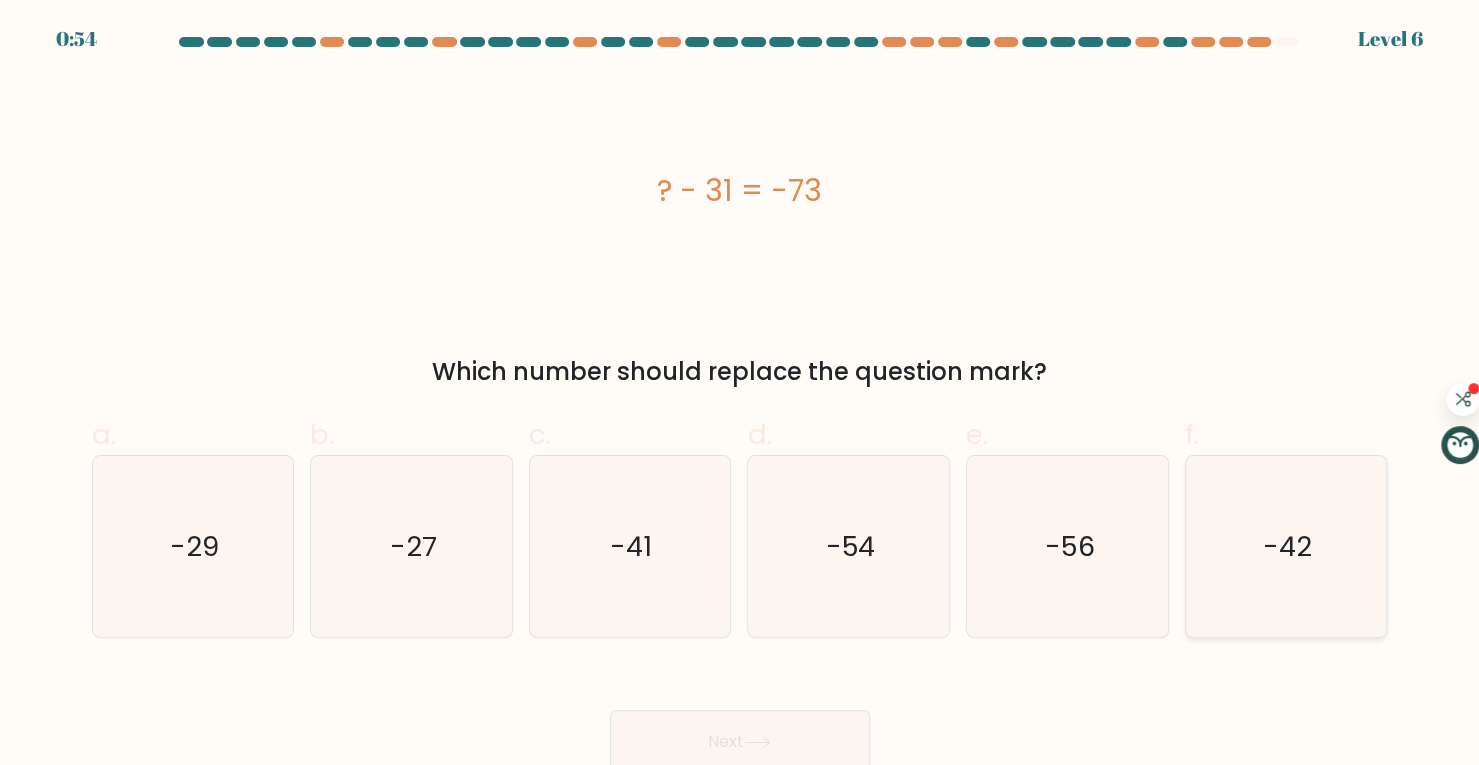 click on "-42" 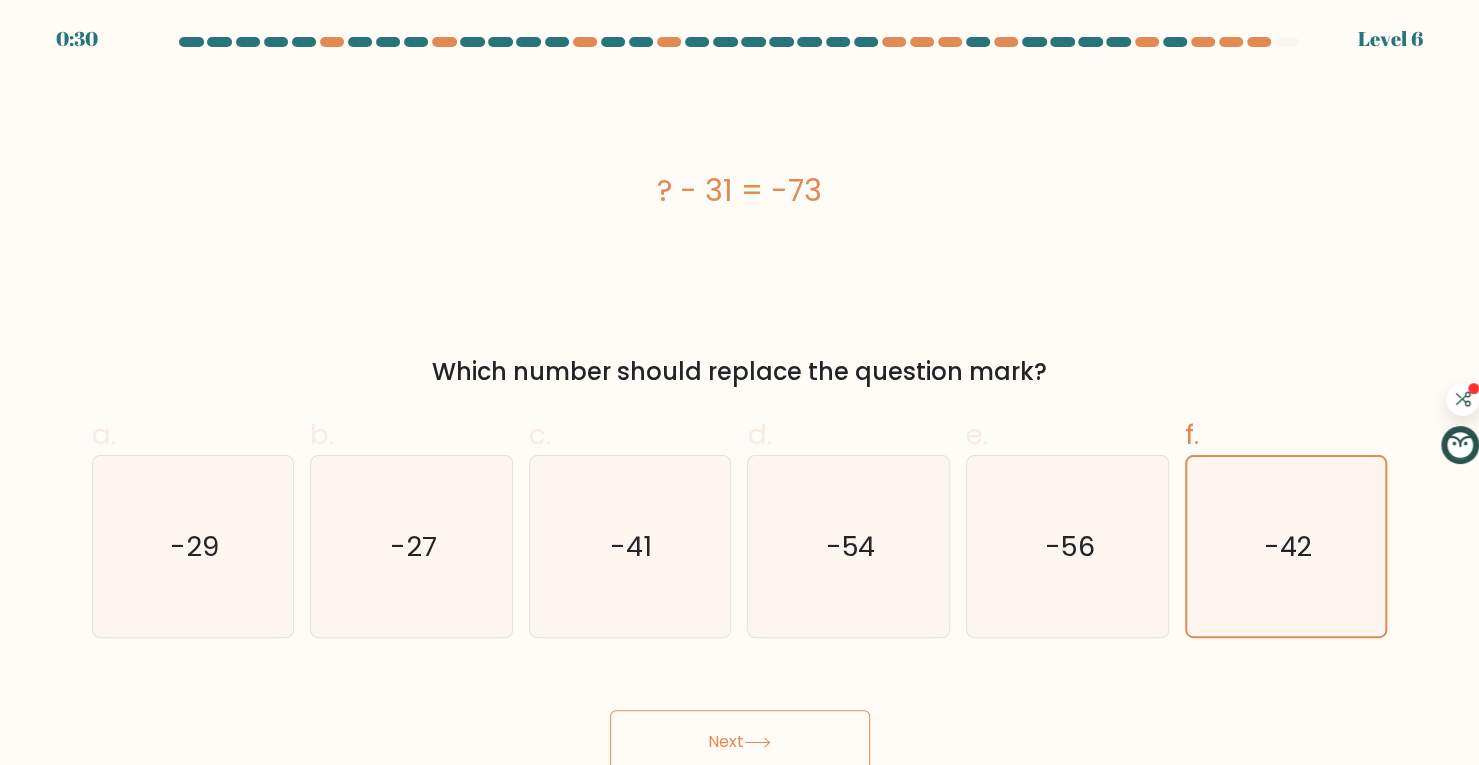 click on "Next" at bounding box center [740, 742] 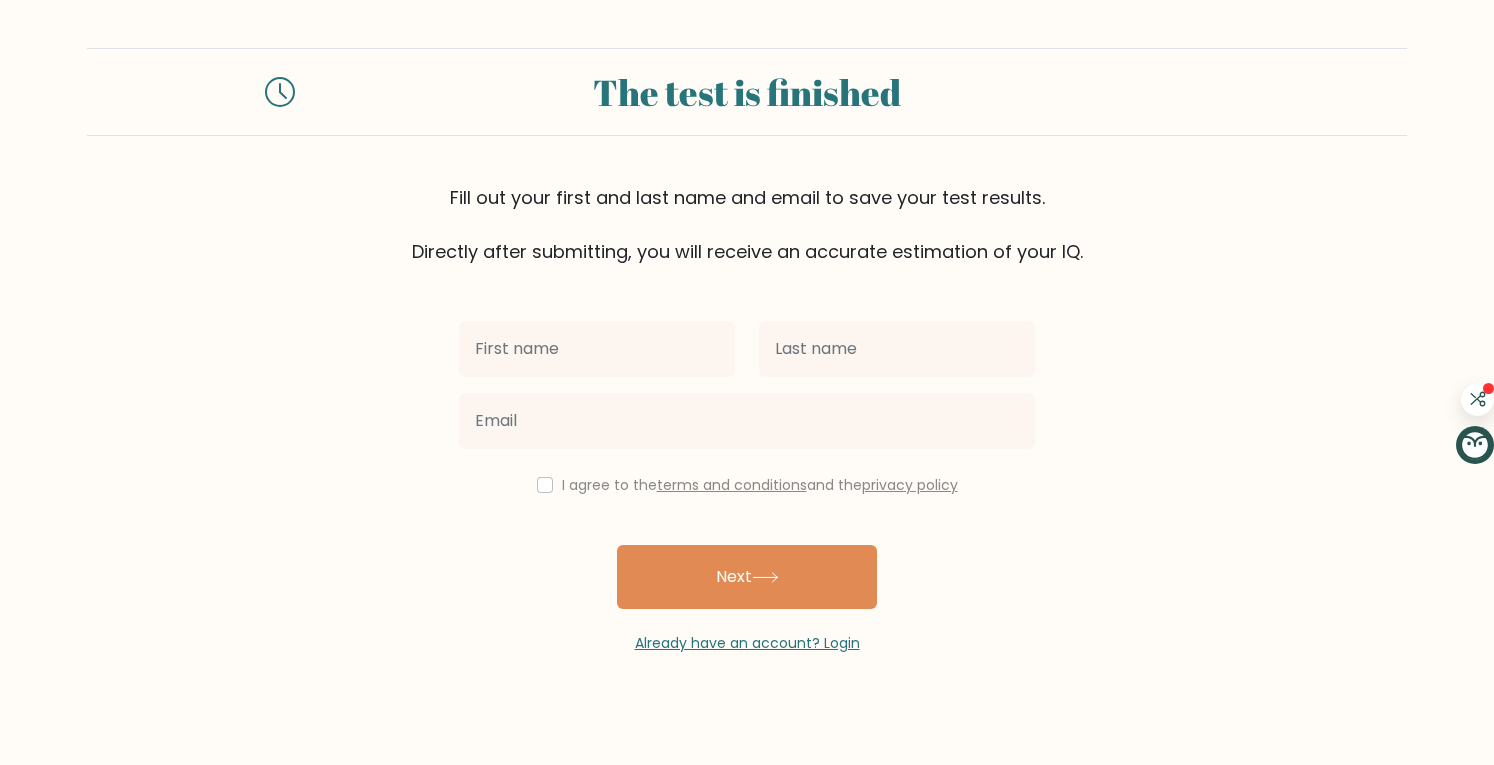 scroll, scrollTop: 0, scrollLeft: 0, axis: both 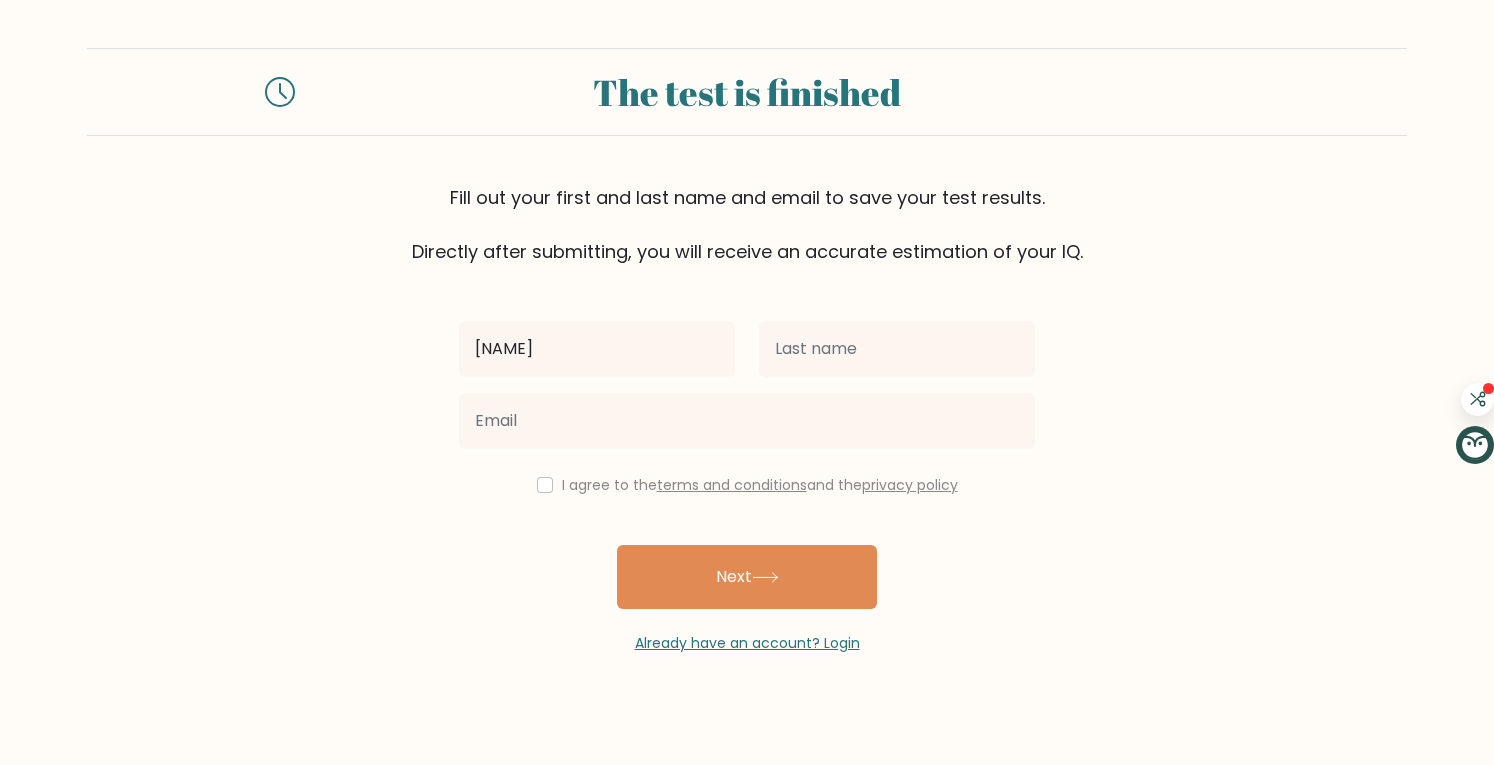type on "Walter" 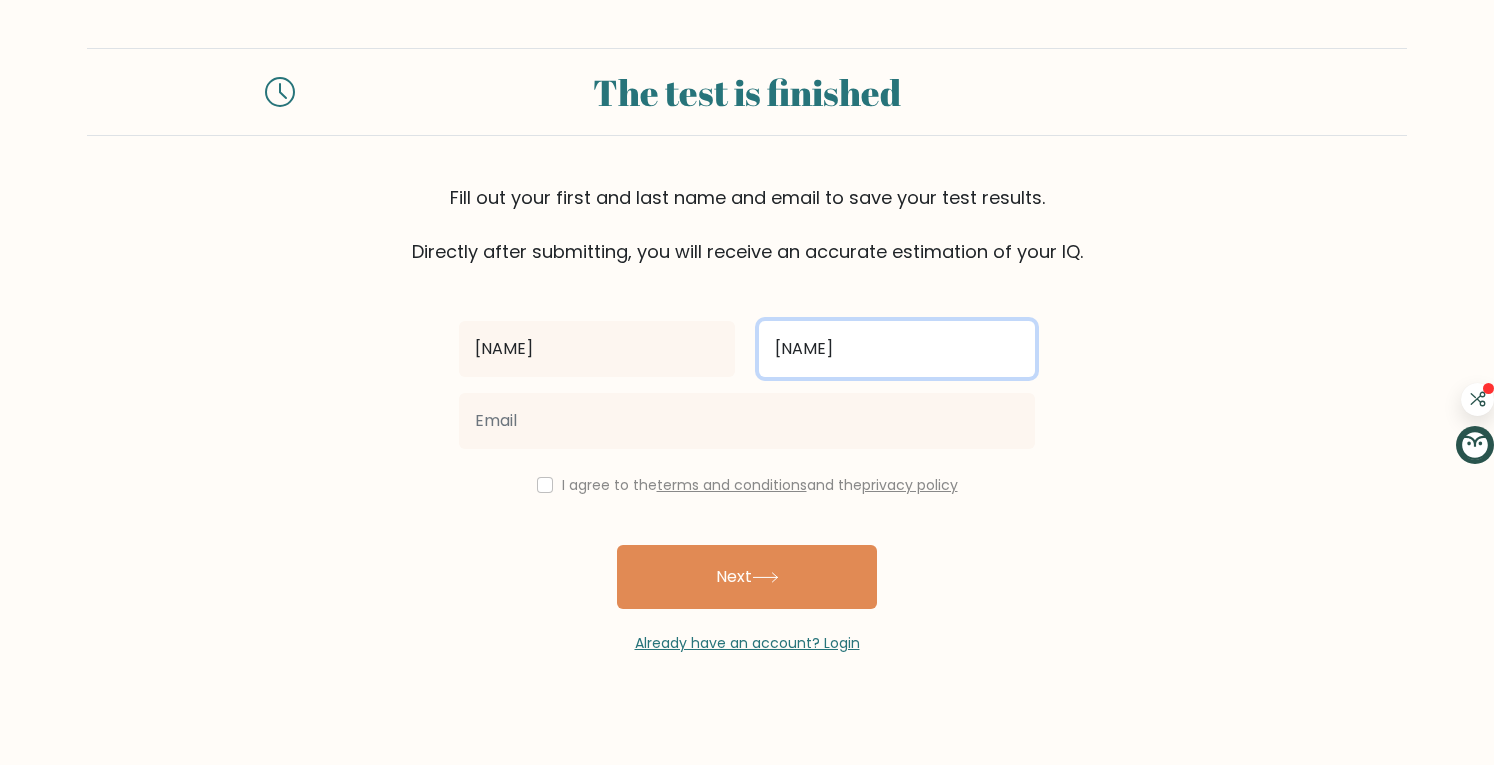 type on "Ogeto" 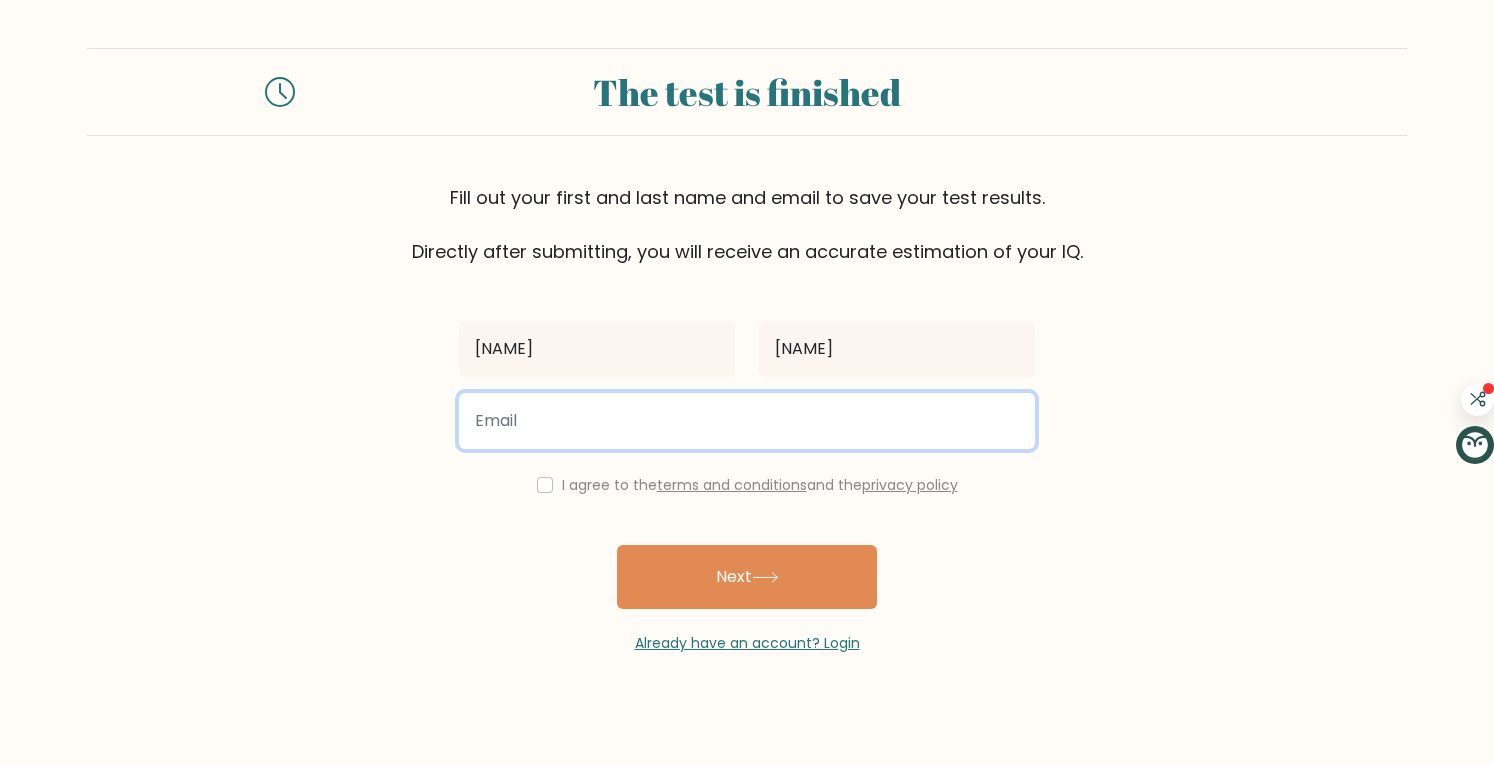 click at bounding box center [747, 421] 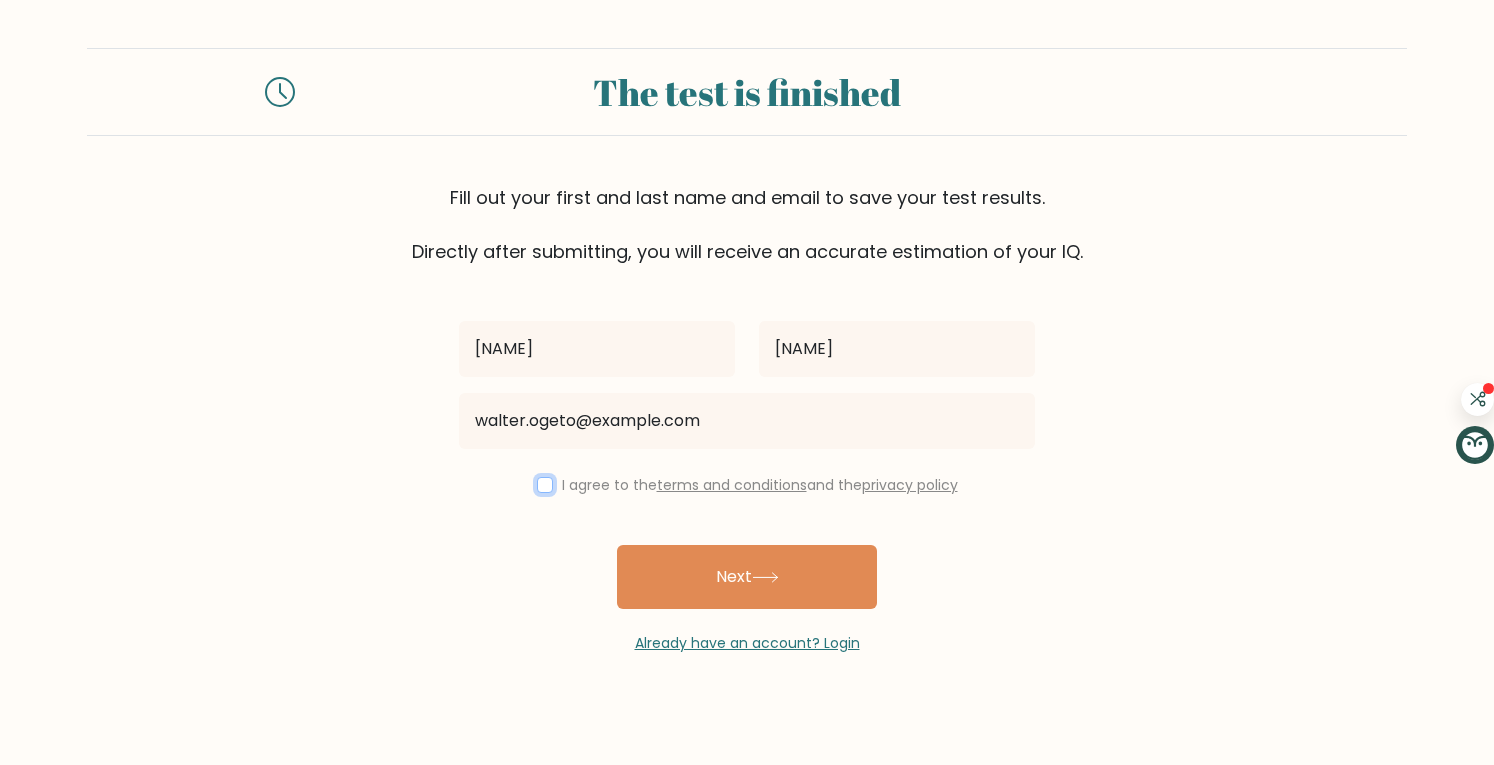 click at bounding box center (545, 485) 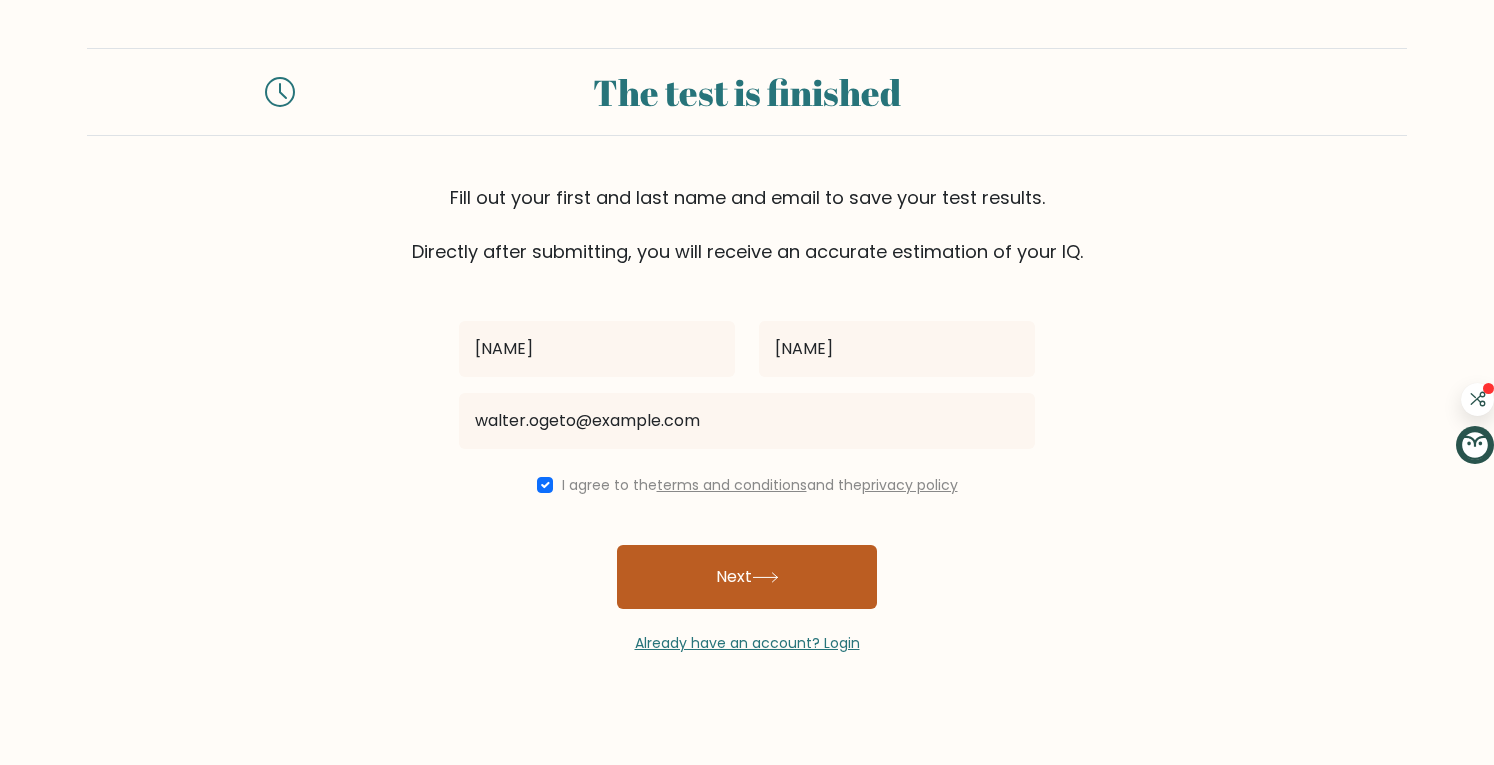 click on "Next" at bounding box center [747, 577] 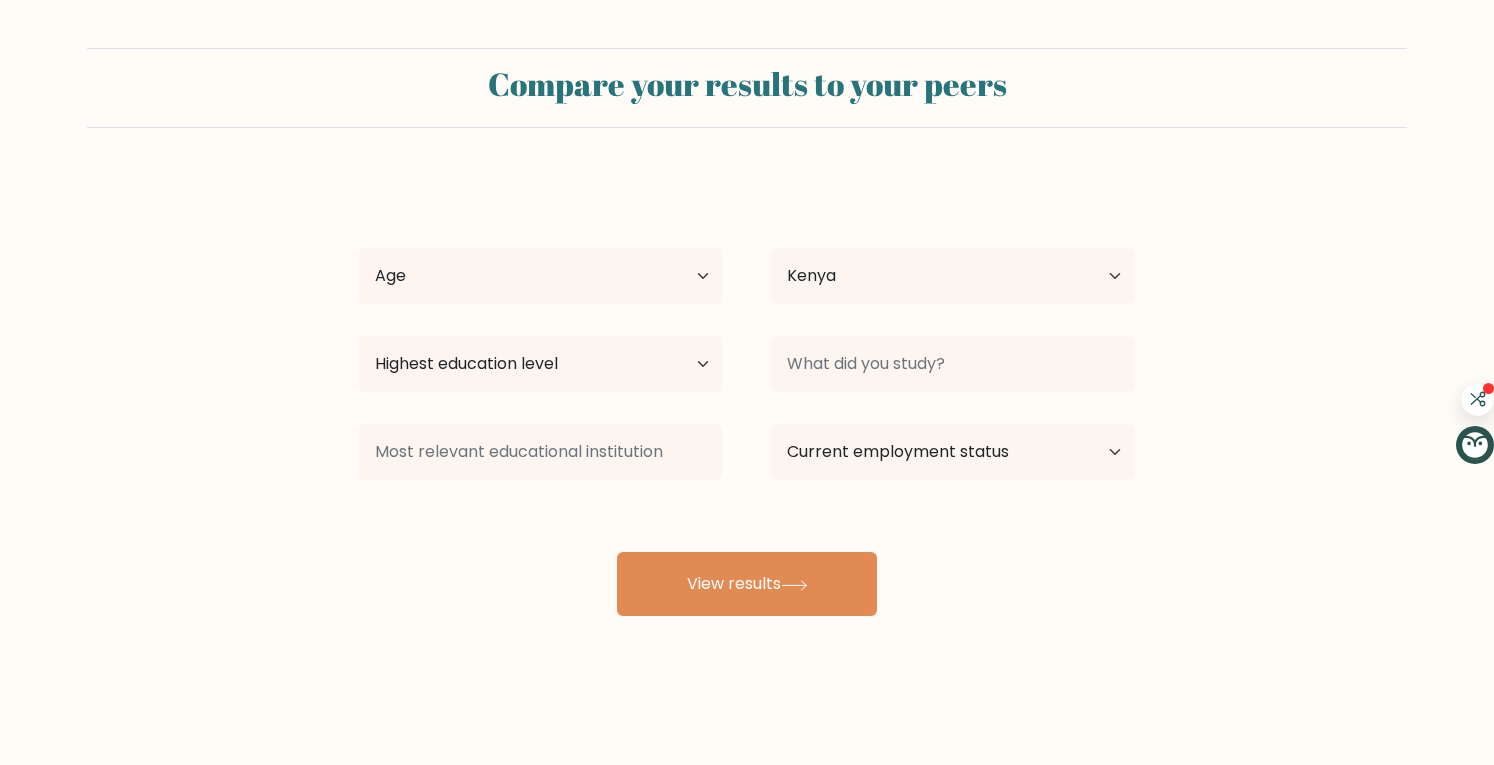 select on "KE" 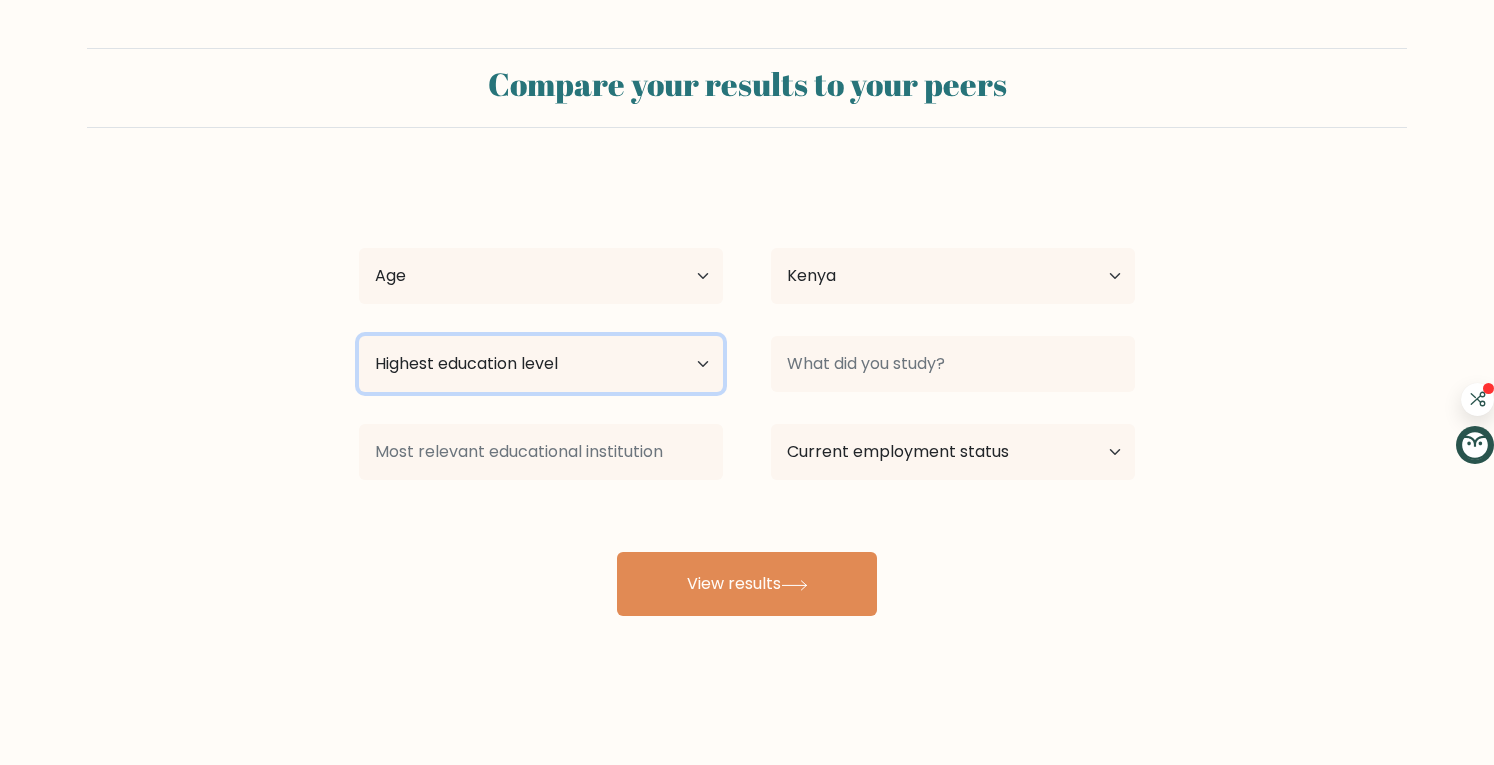 click on "Highest education level
No schooling
Primary
Lower Secondary
Upper Secondary
Occupation Specific
Bachelor's degree
Master's degree
Doctoral degree" at bounding box center [541, 364] 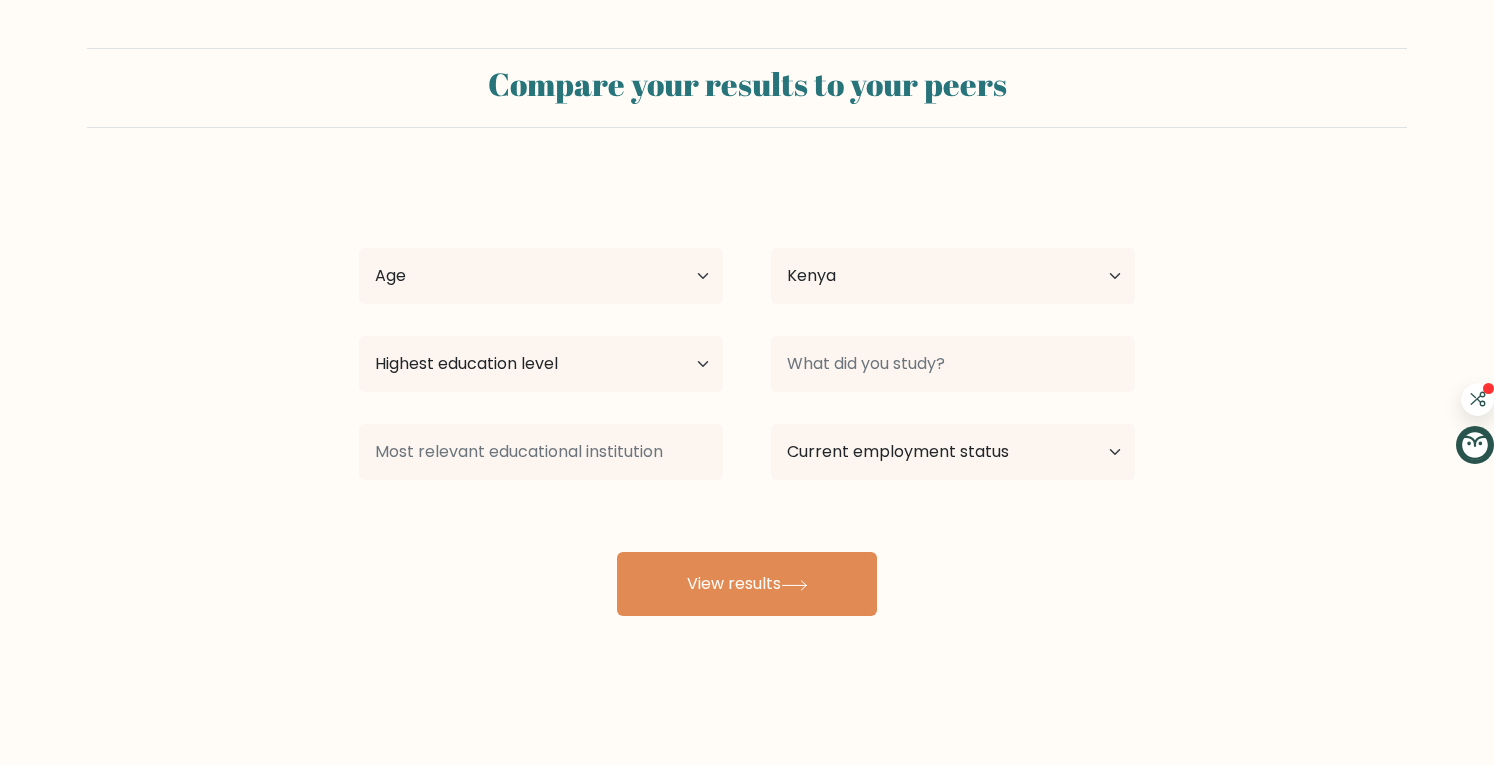 click on "Walter
Ogeto
Age
Under 18 years old
18-24 years old
25-34 years old
35-44 years old
45-54 years old
55-64 years old
65 years old and above
Country
Afghanistan
Albania
Algeria
American Samoa
Andorra
Angola
Anguilla
Antarctica
Antigua and Barbuda
Argentina
Armenia
Aruba
Australia
Austria
Azerbaijan
Bahamas
Bahrain
Bangladesh
Barbados
Belarus
Belgium
Belize
Benin
Bermuda
Bhutan
Bolivia
Bonaire, Sint Eustatius and Saba
Bosnia and Herzegovina
Botswana
Bouvet Island
Brazil
Brunei Chad" at bounding box center [747, 396] 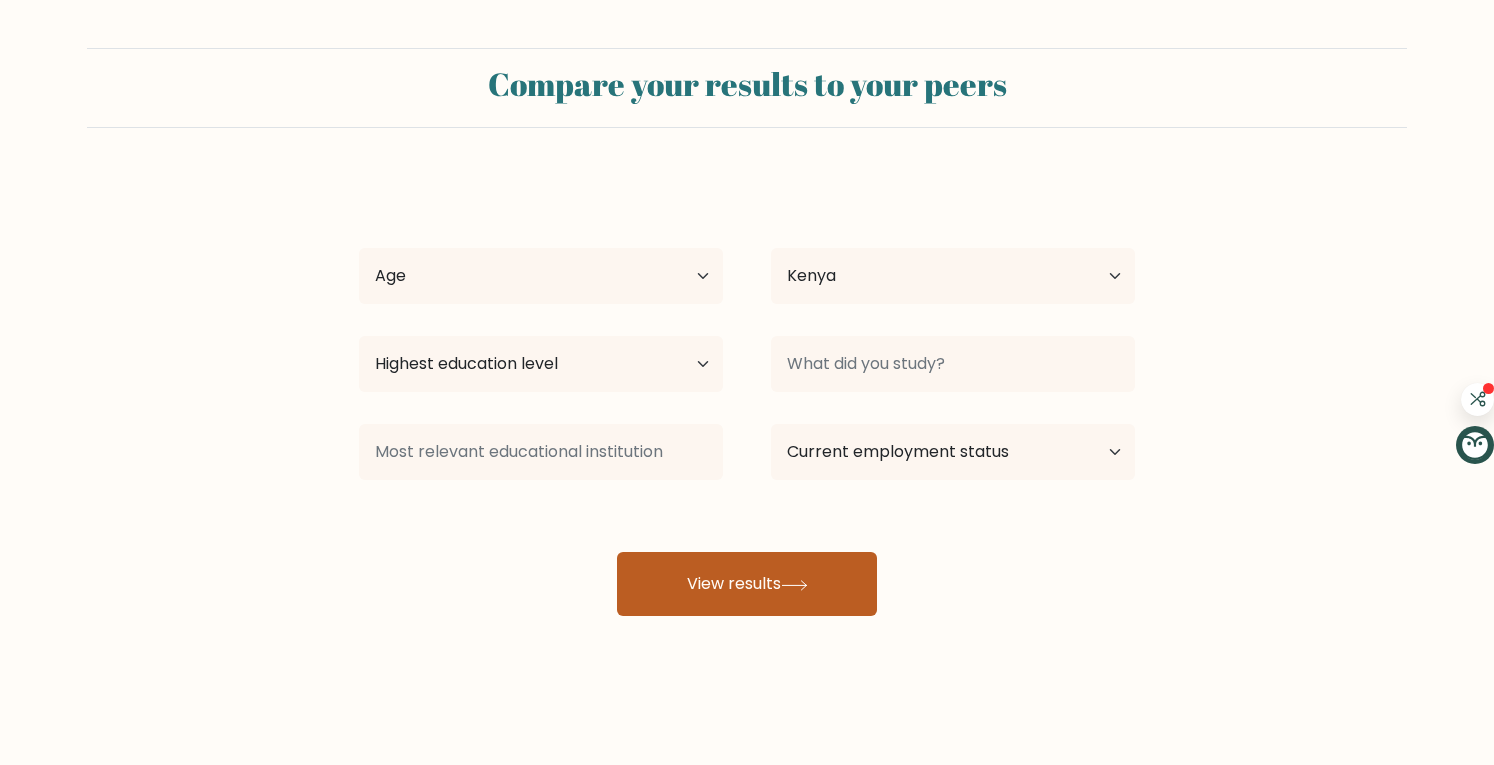 click on "View results" at bounding box center (747, 584) 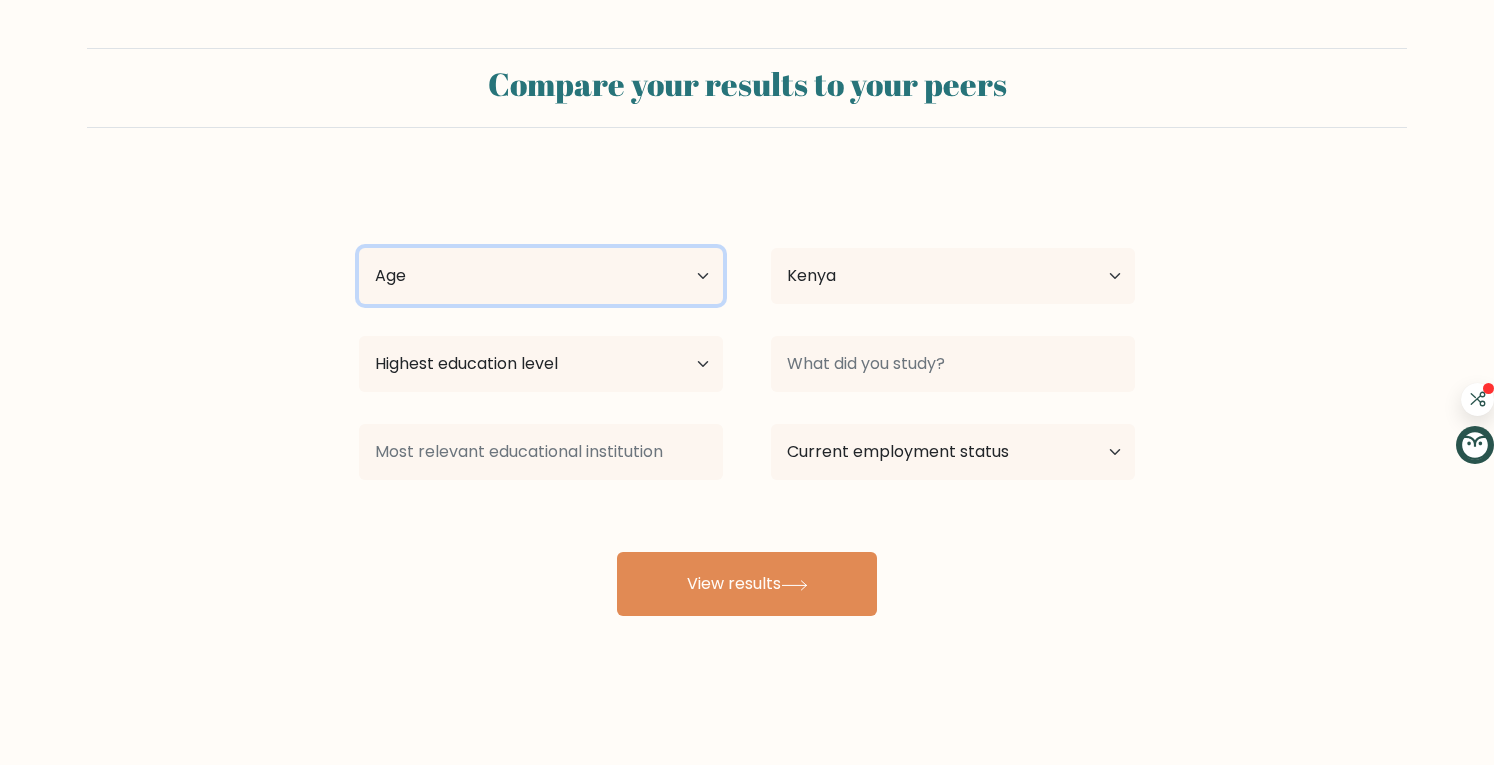 click on "Age
Under 18 years old
18-24 years old
25-34 years old
35-44 years old
45-54 years old
55-64 years old
65 years old and above" at bounding box center (541, 276) 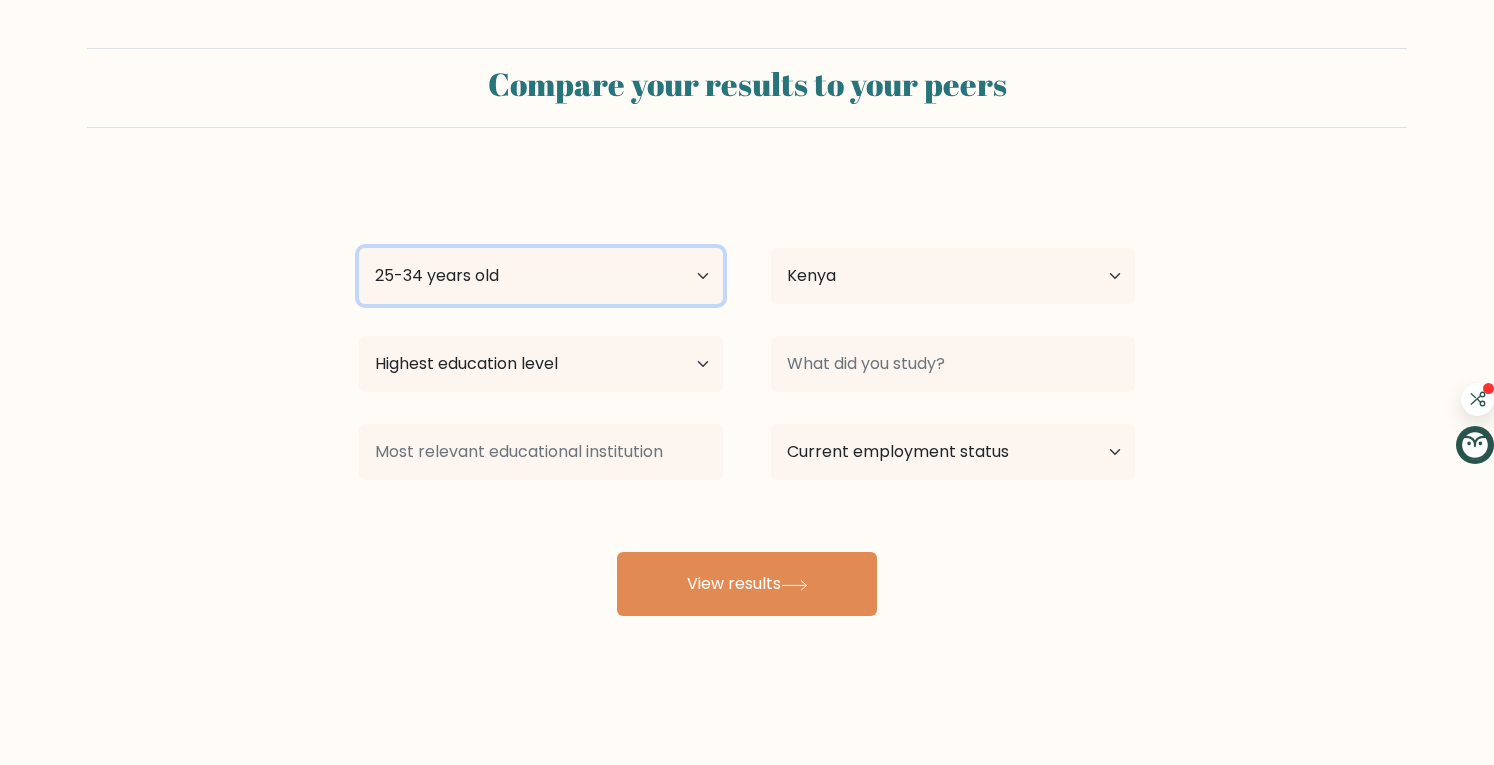 click on "Age
Under 18 years old
18-24 years old
25-34 years old
35-44 years old
45-54 years old
55-64 years old
65 years old and above" at bounding box center (541, 276) 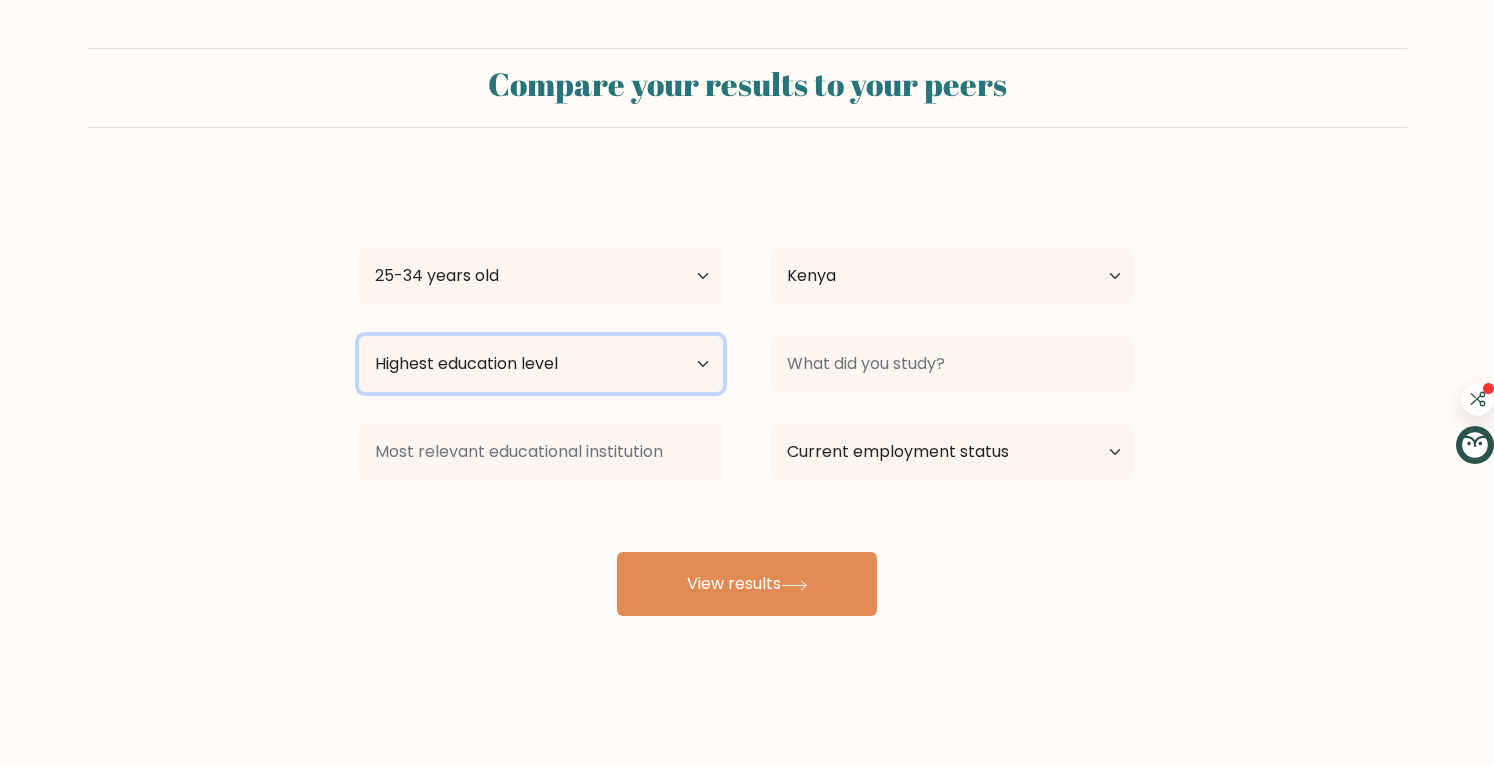 click on "Highest education level
No schooling
Primary
Lower Secondary
Upper Secondary
Occupation Specific
Bachelor's degree
Master's degree
Doctoral degree" at bounding box center (541, 364) 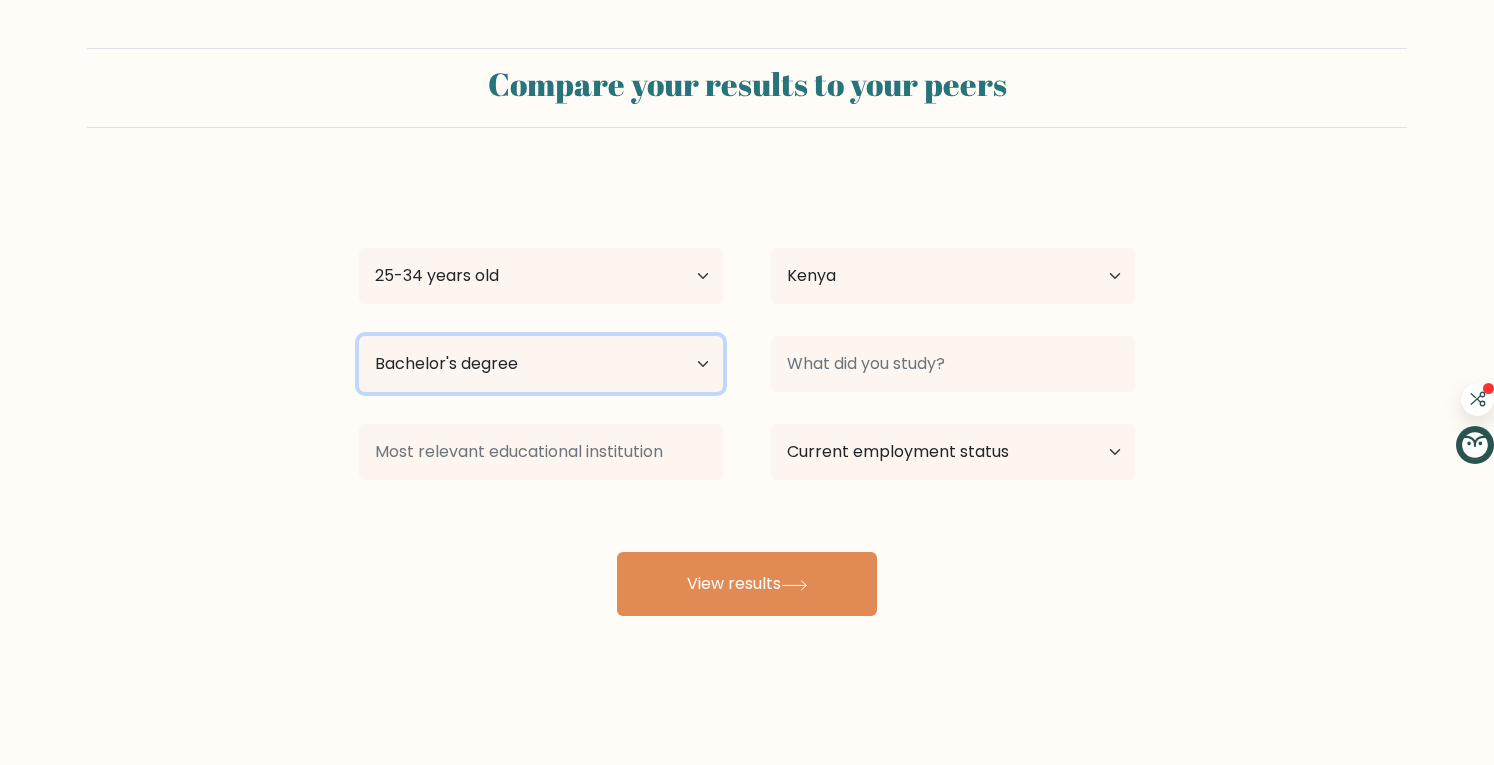 click on "Highest education level
No schooling
Primary
Lower Secondary
Upper Secondary
Occupation Specific
Bachelor's degree
Master's degree
Doctoral degree" at bounding box center (541, 364) 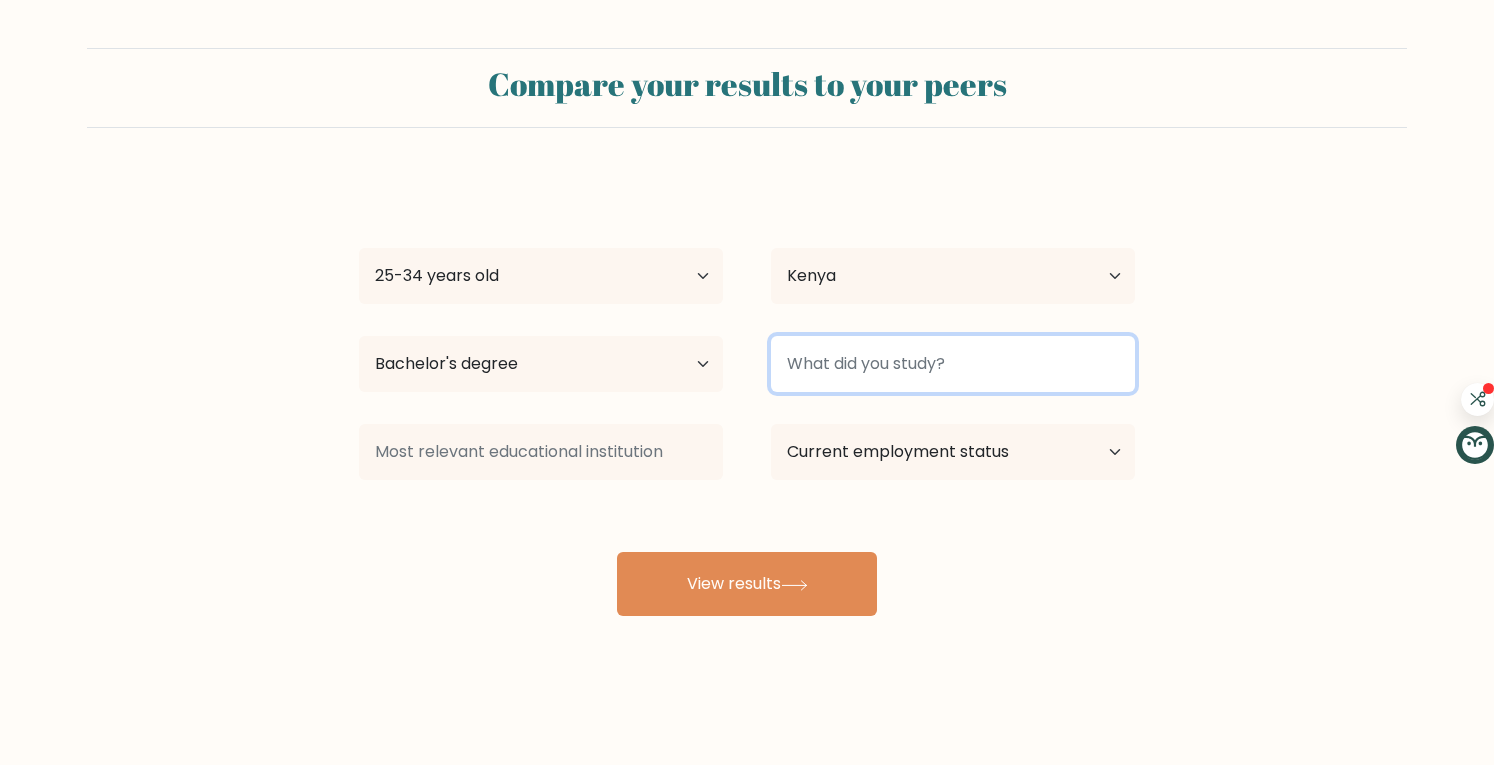 click at bounding box center [953, 364] 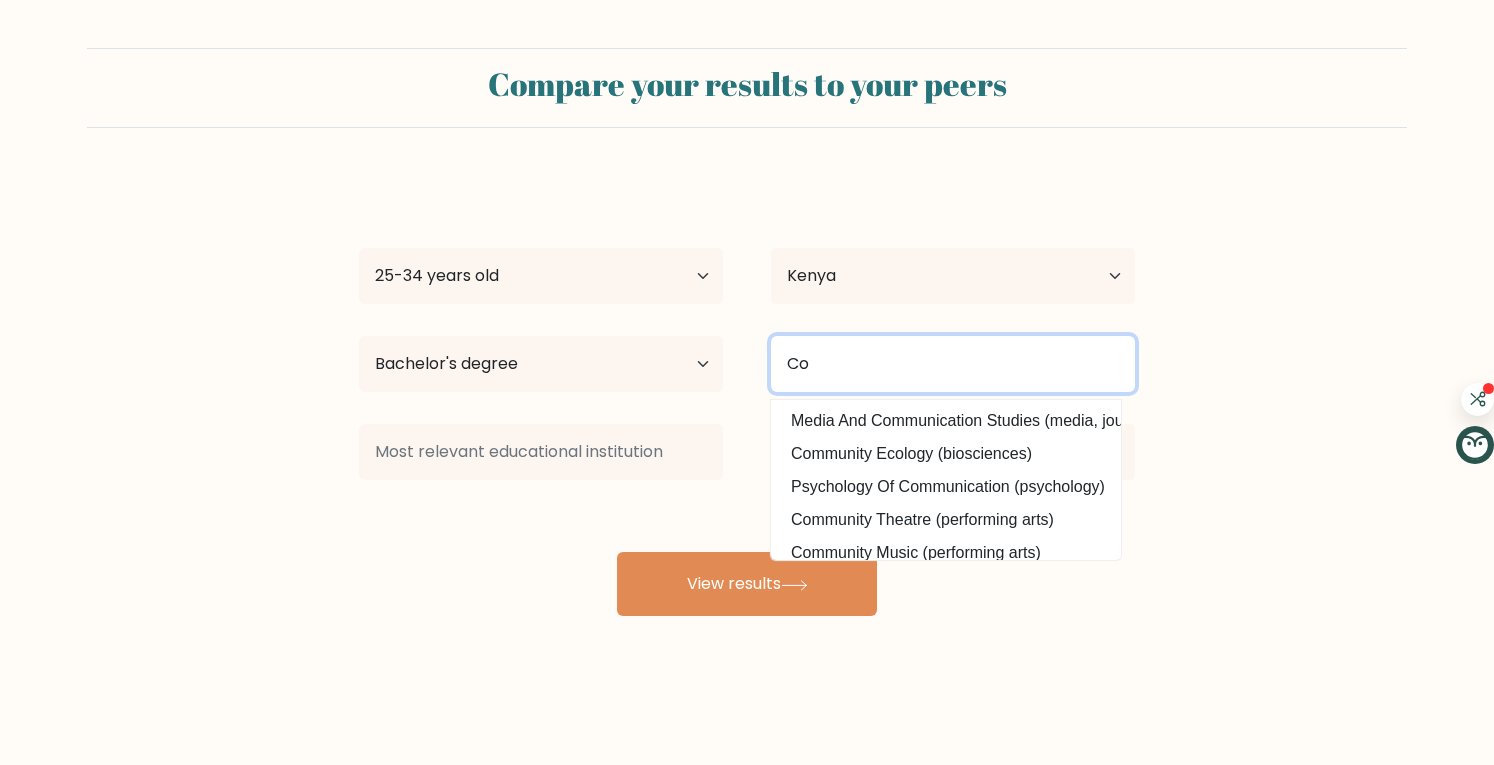 type on "C" 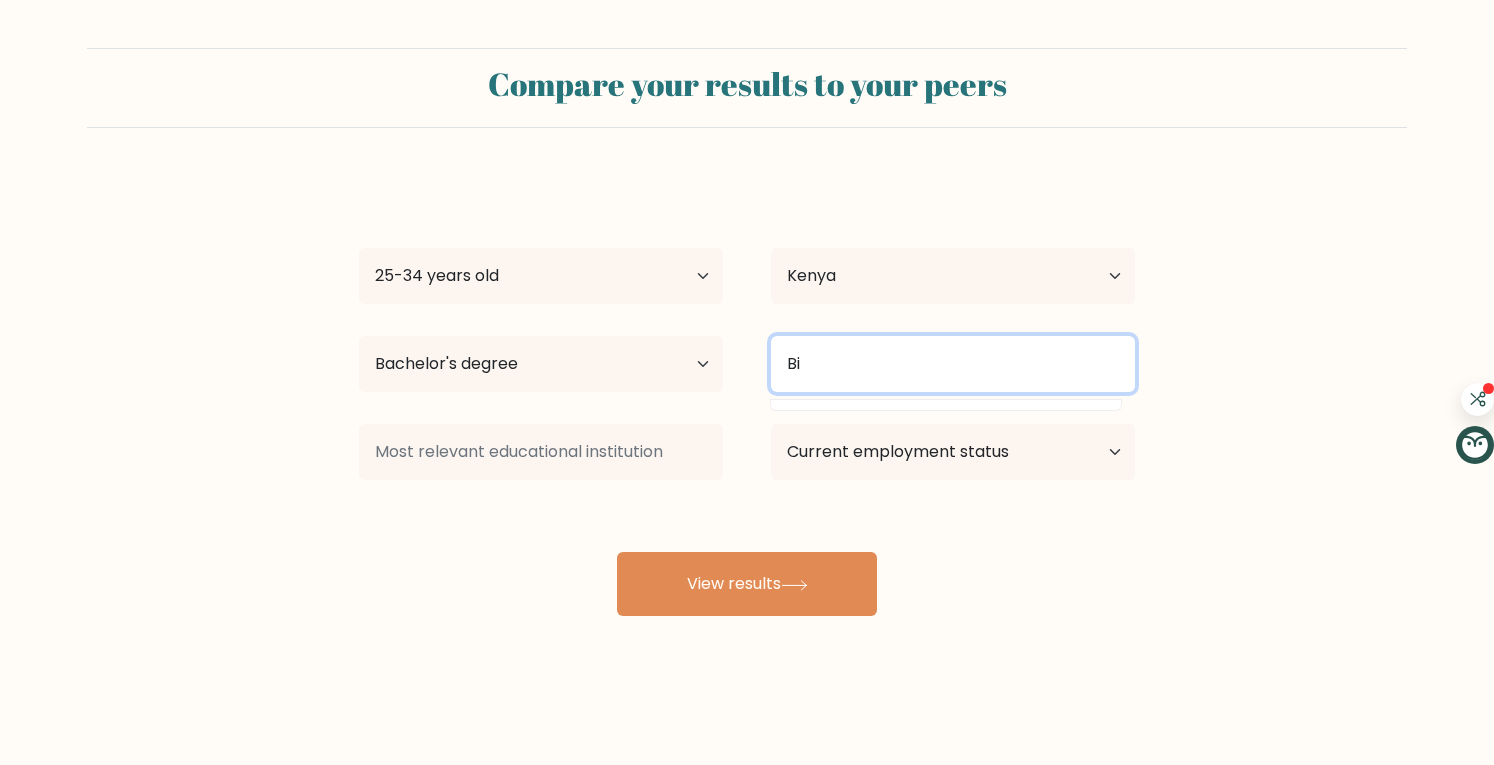 type on "B" 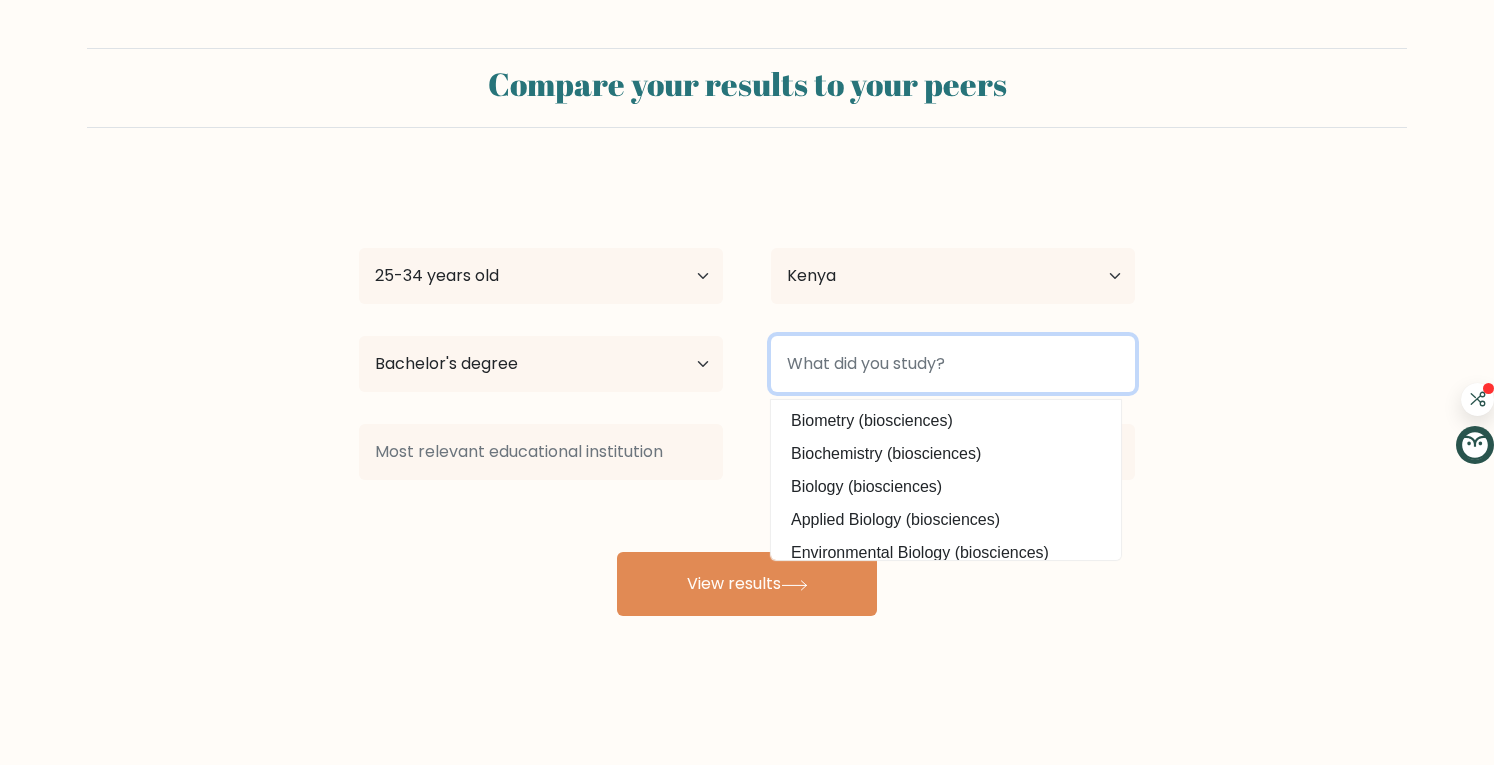 type on "u" 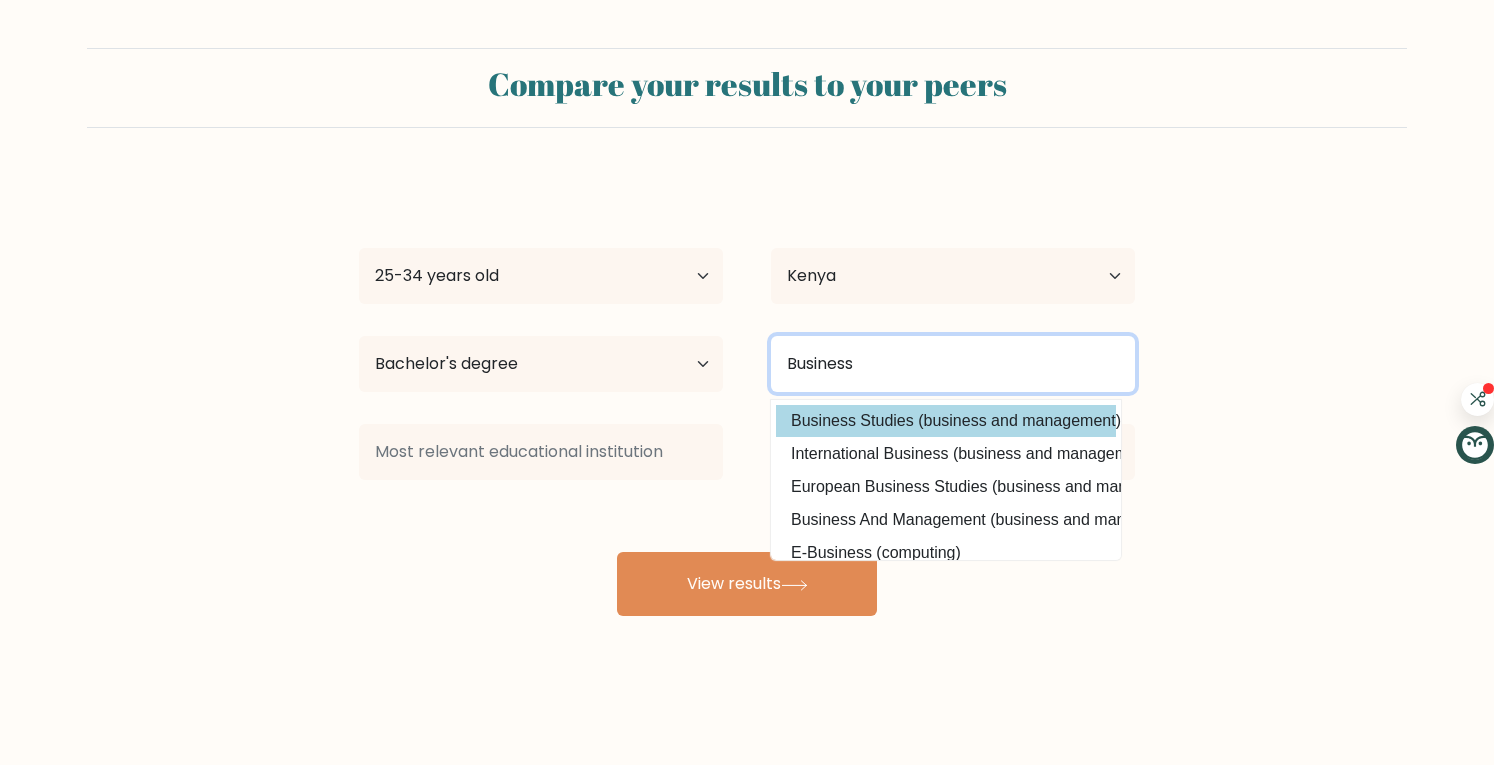 type on "Business" 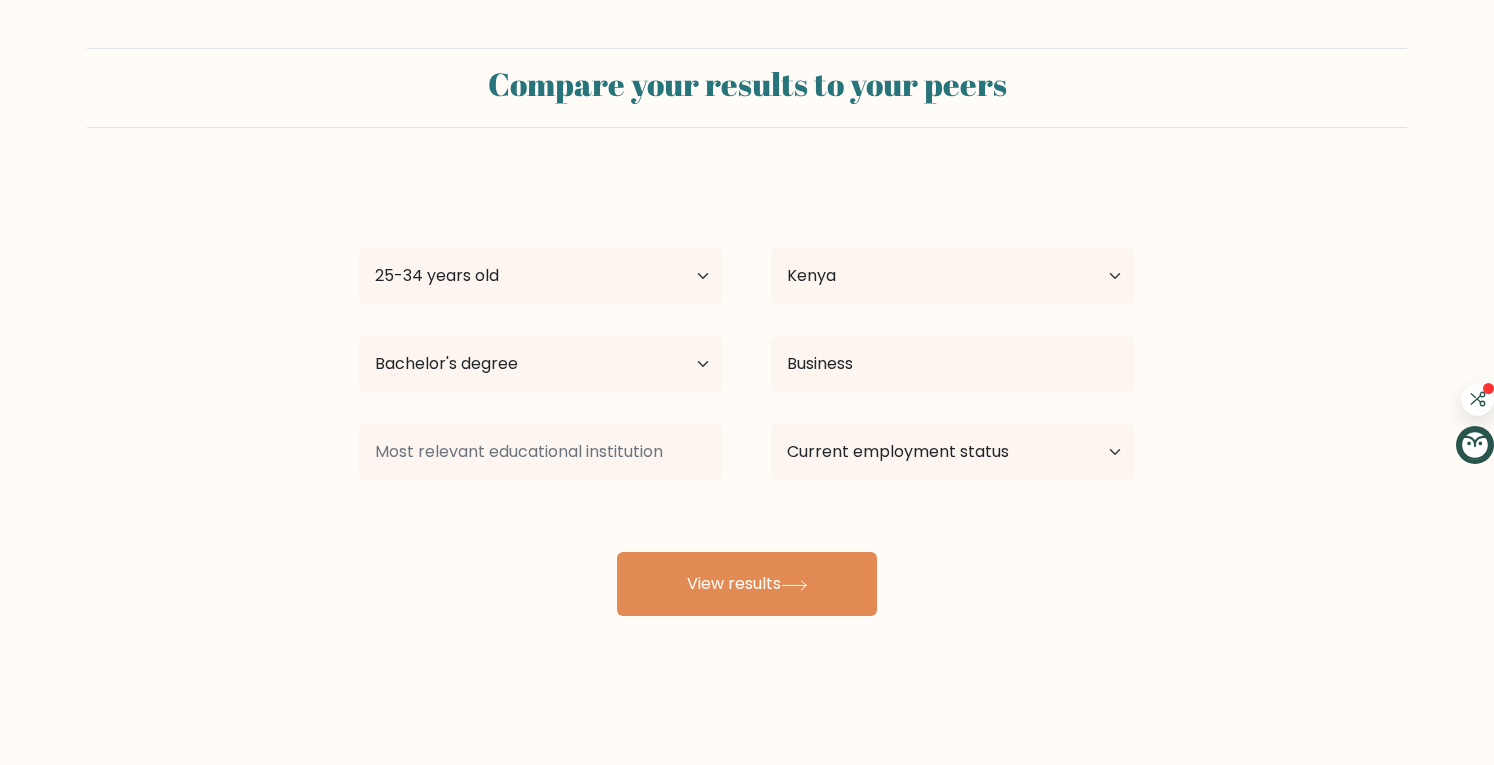 click on "Walter
Ogeto
Age
Under 18 years old
18-24 years old
25-34 years old
35-44 years old
45-54 years old
55-64 years old
65 years old and above
Country
Afghanistan
Albania
Algeria
American Samoa
Andorra
Angola
Anguilla
Antarctica
Antigua and Barbuda
Argentina
Armenia
Aruba
Australia
Austria
Azerbaijan
Bahamas
Bahrain
Bangladesh
Barbados
Belarus
Belgium
Belize
Benin
Bermuda
Bhutan
Bolivia
Bonaire, Sint Eustatius and Saba
Bosnia and Herzegovina
Botswana
Bouvet Island
Brazil
Brunei Chad" at bounding box center [747, 396] 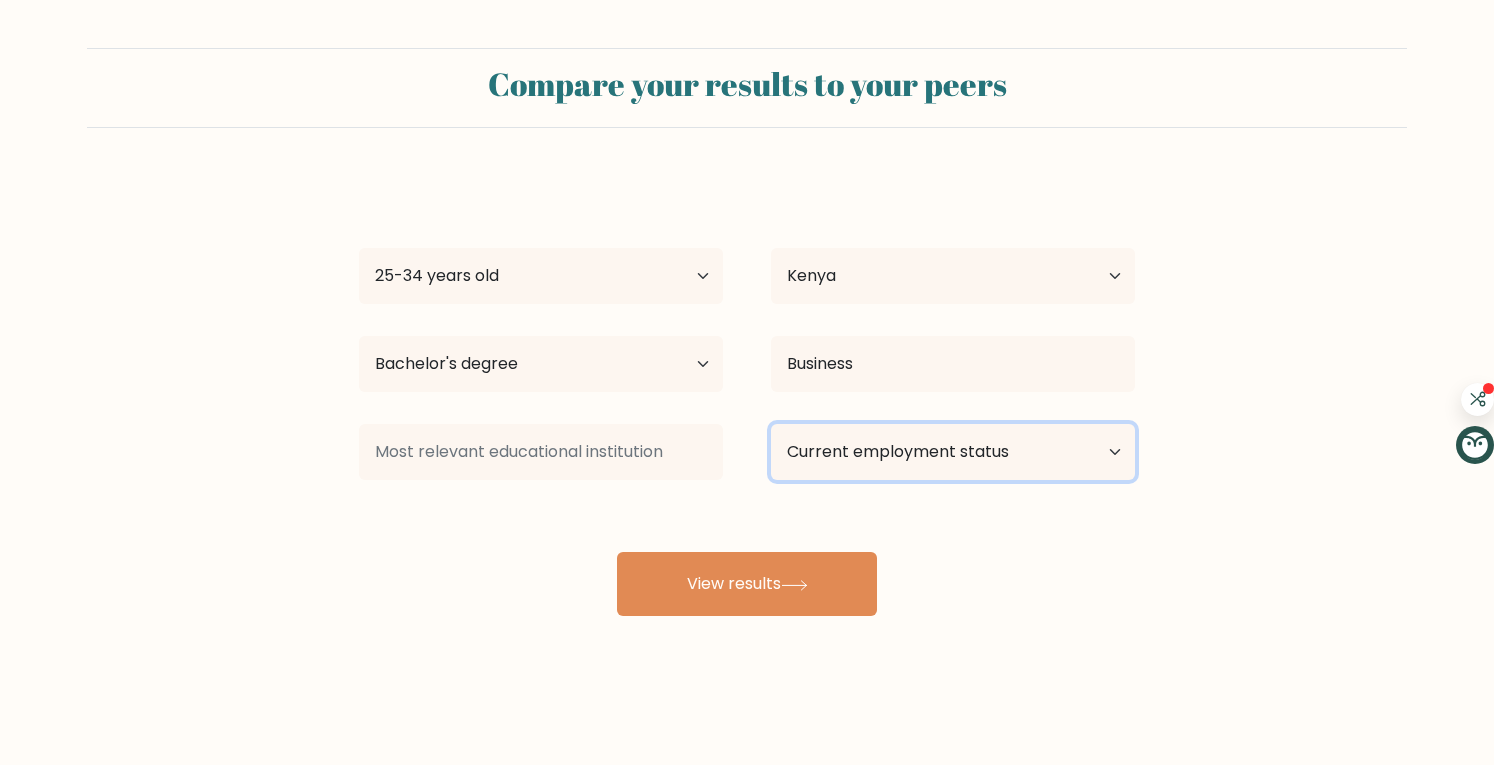 click on "Current employment status
Employed
Student
Retired
Other / prefer not to answer" at bounding box center [953, 452] 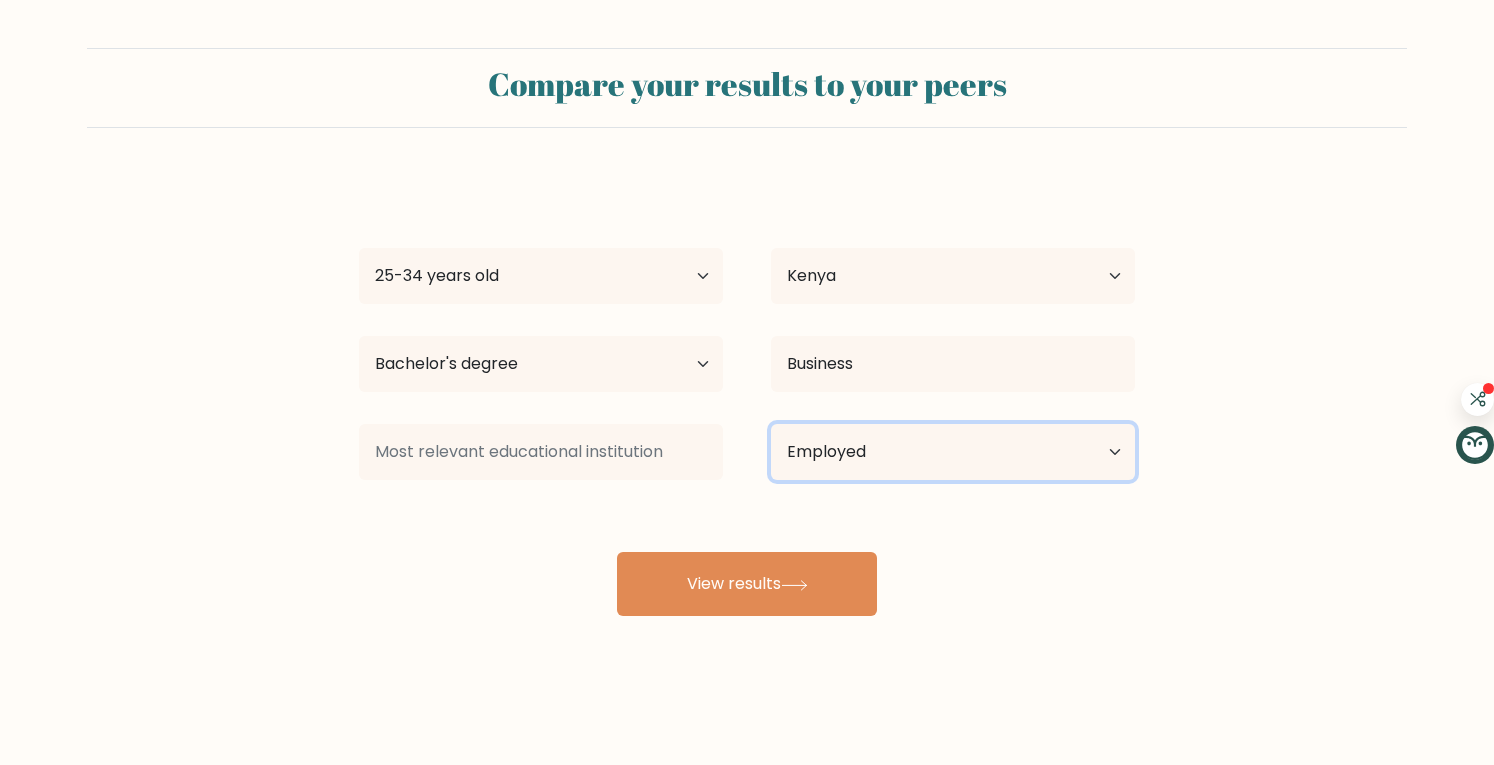 click on "Current employment status
Employed
Student
Retired
Other / prefer not to answer" at bounding box center (953, 452) 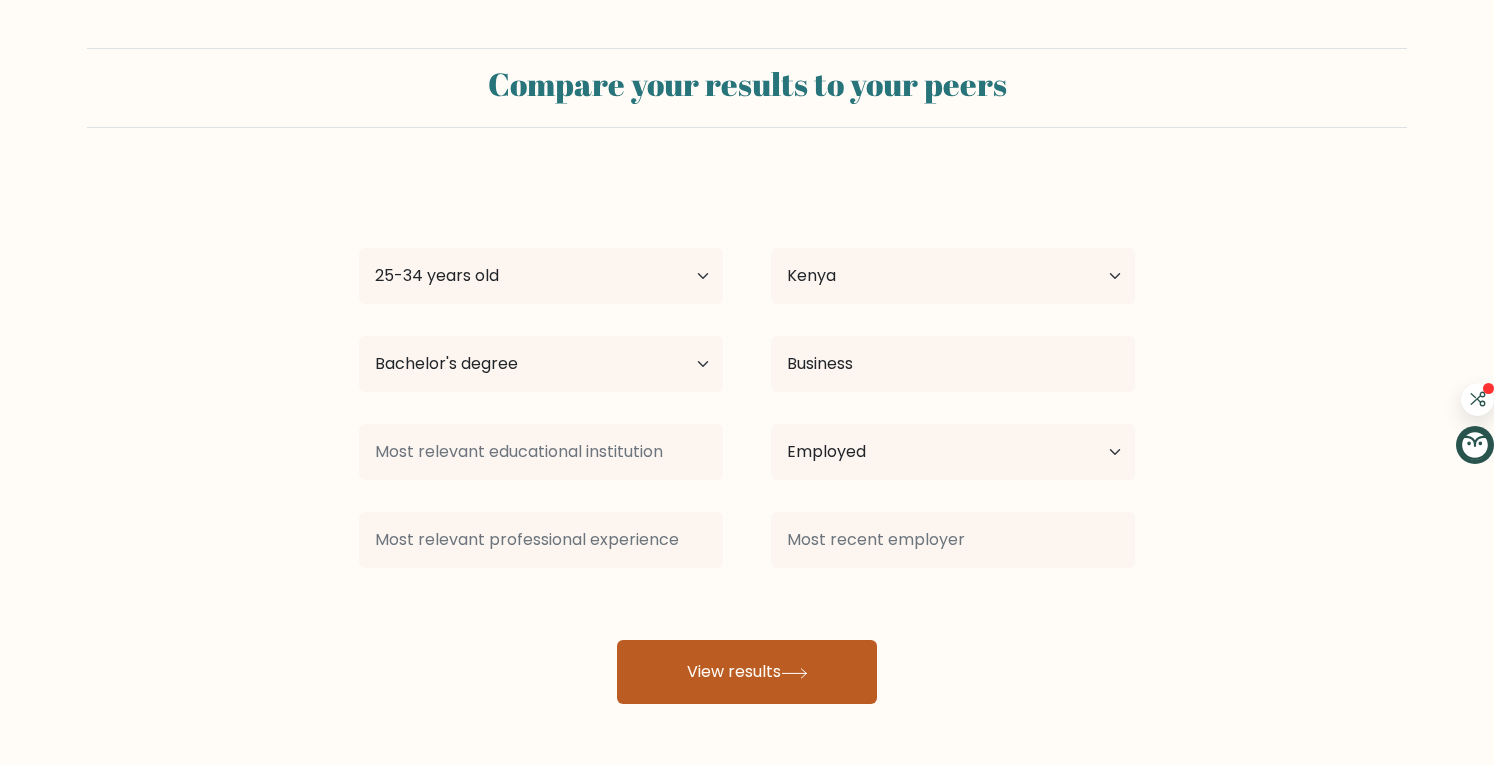 click on "View results" at bounding box center [747, 672] 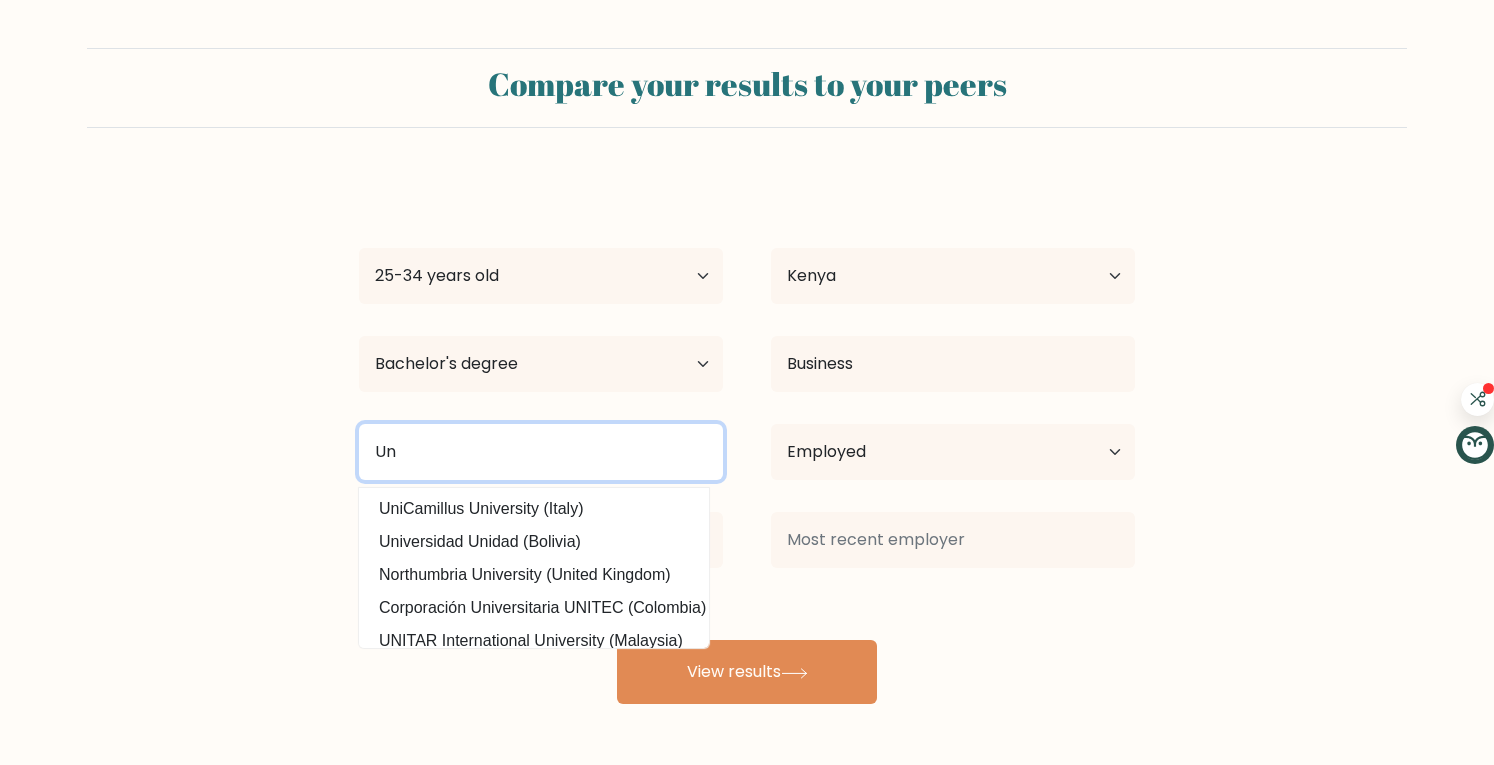 type on "U" 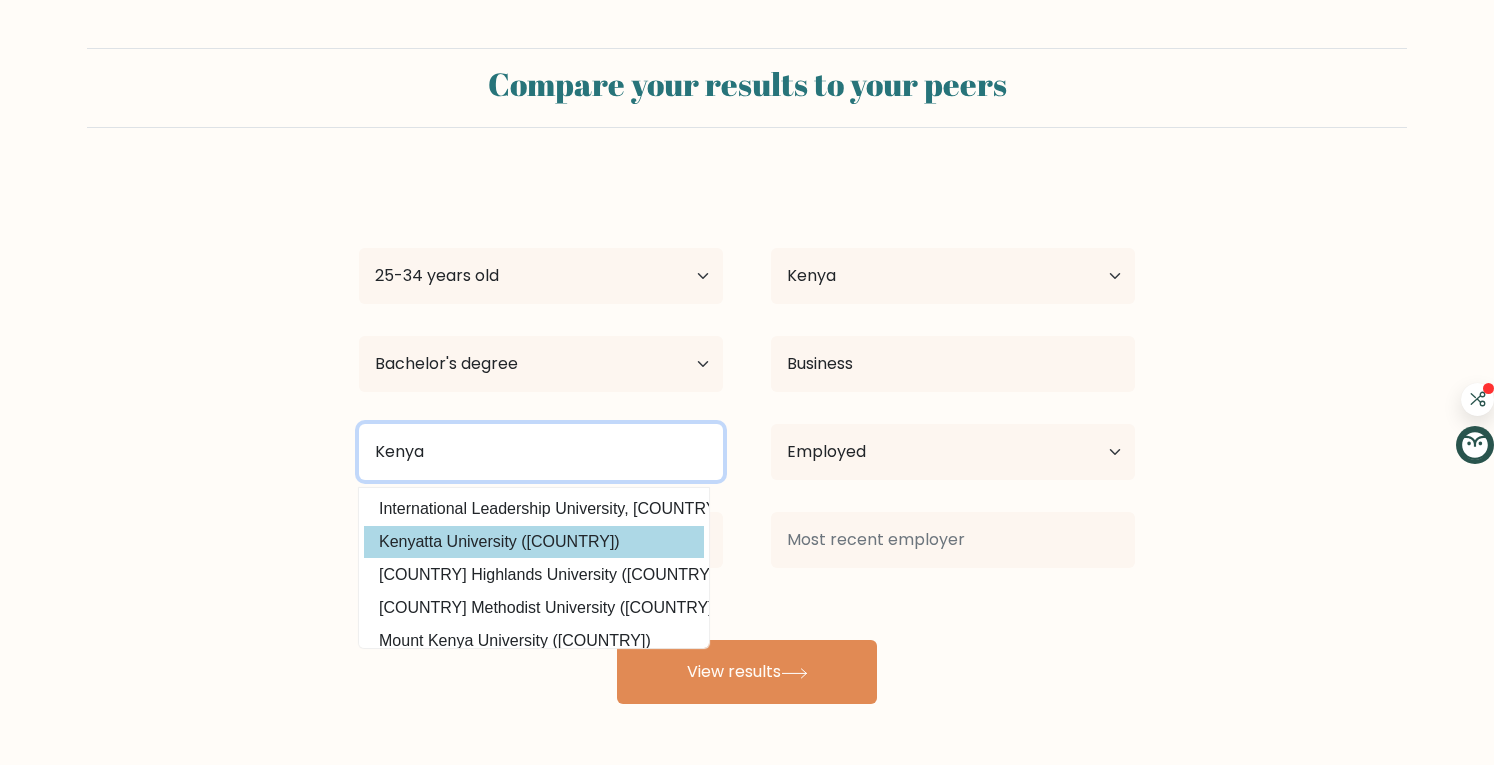 type on "Kenya" 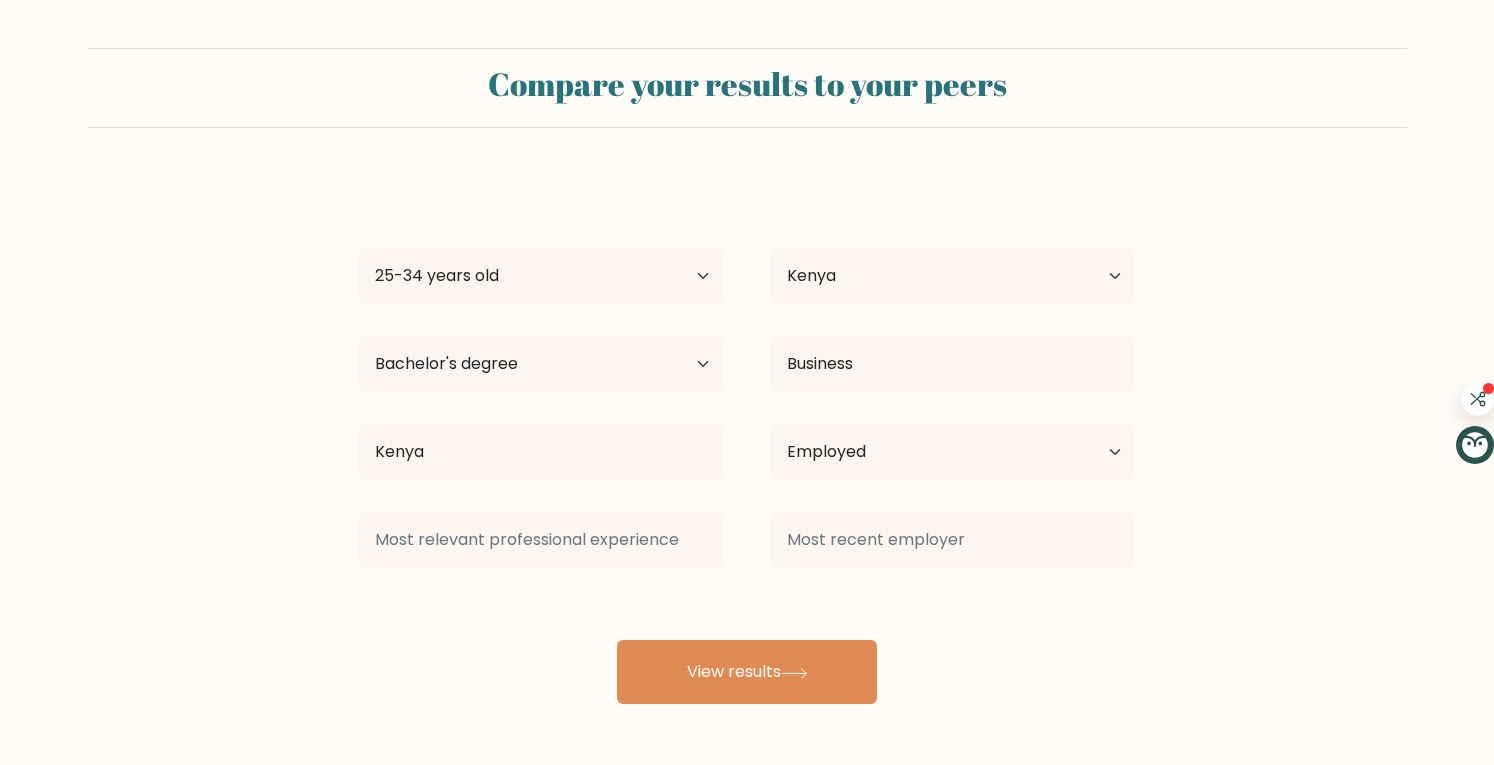 click on "Walter
Ogeto
Age
Under 18 years old
18-24 years old
25-34 years old
35-44 years old
45-54 years old
55-64 years old
65 years old and above
Country
Afghanistan
Albania
Algeria
American Samoa
Andorra
Angola
Anguilla
Antarctica
Antigua and Barbuda
Argentina
Armenia
Aruba
Australia
Austria
Azerbaijan
Bahamas
Bahrain
Bangladesh
Barbados
Belarus
Belgium
Belize
Benin
Bermuda
Bhutan
Bolivia
Bonaire, Sint Eustatius and Saba
Bosnia and Herzegovina
Botswana
Bouvet Island
Brazil
Brunei Chad" at bounding box center (747, 440) 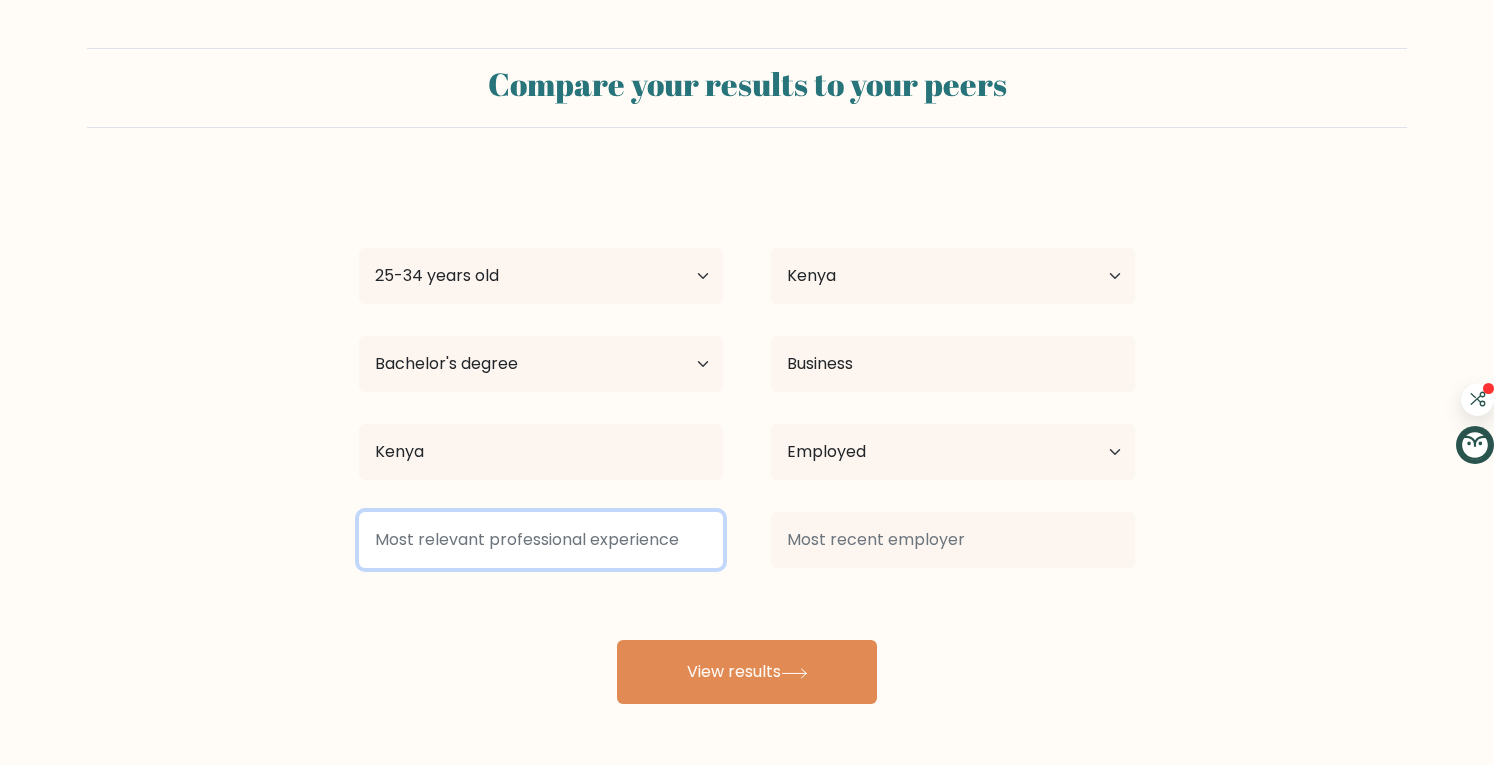 click at bounding box center [541, 540] 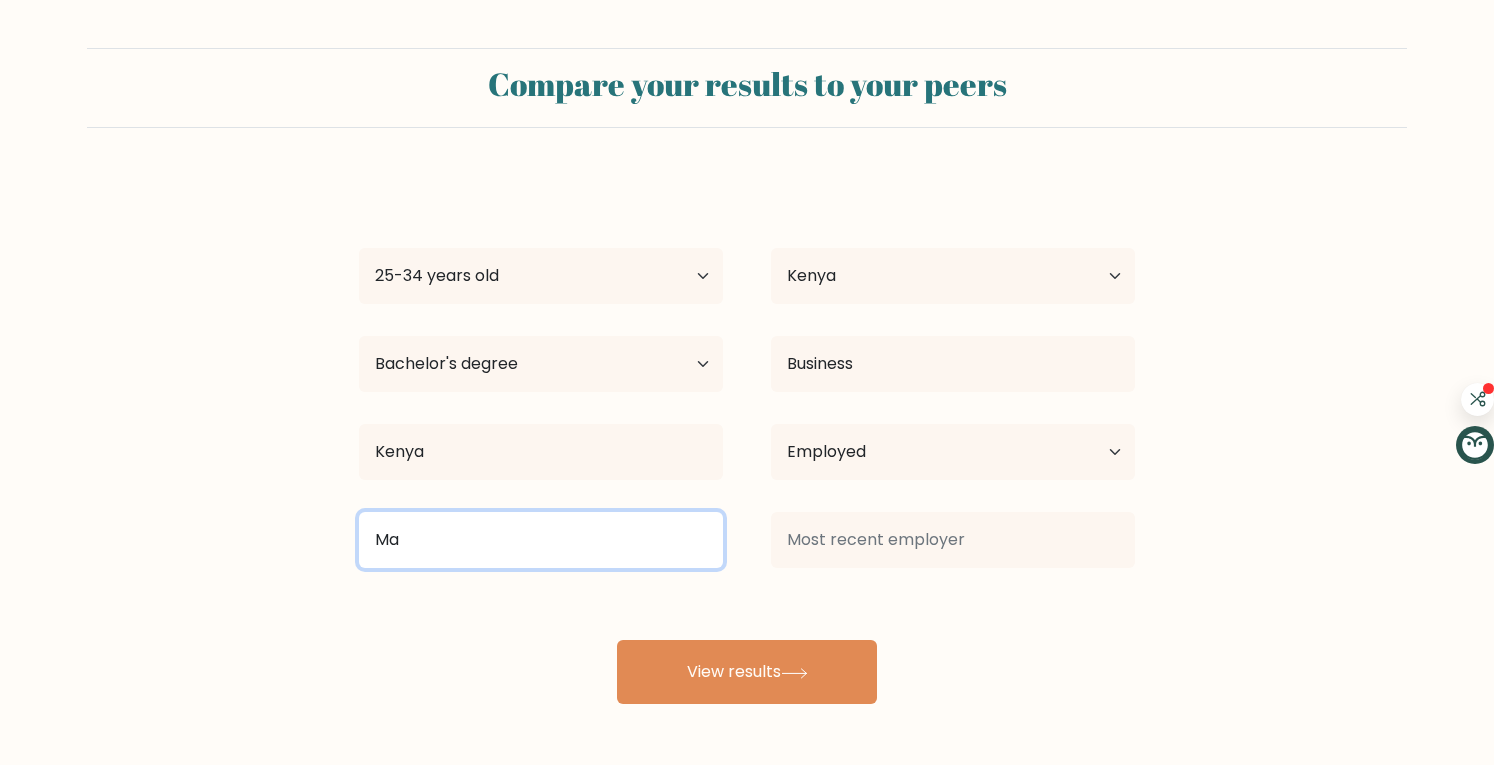 click on "Ma" at bounding box center [541, 540] 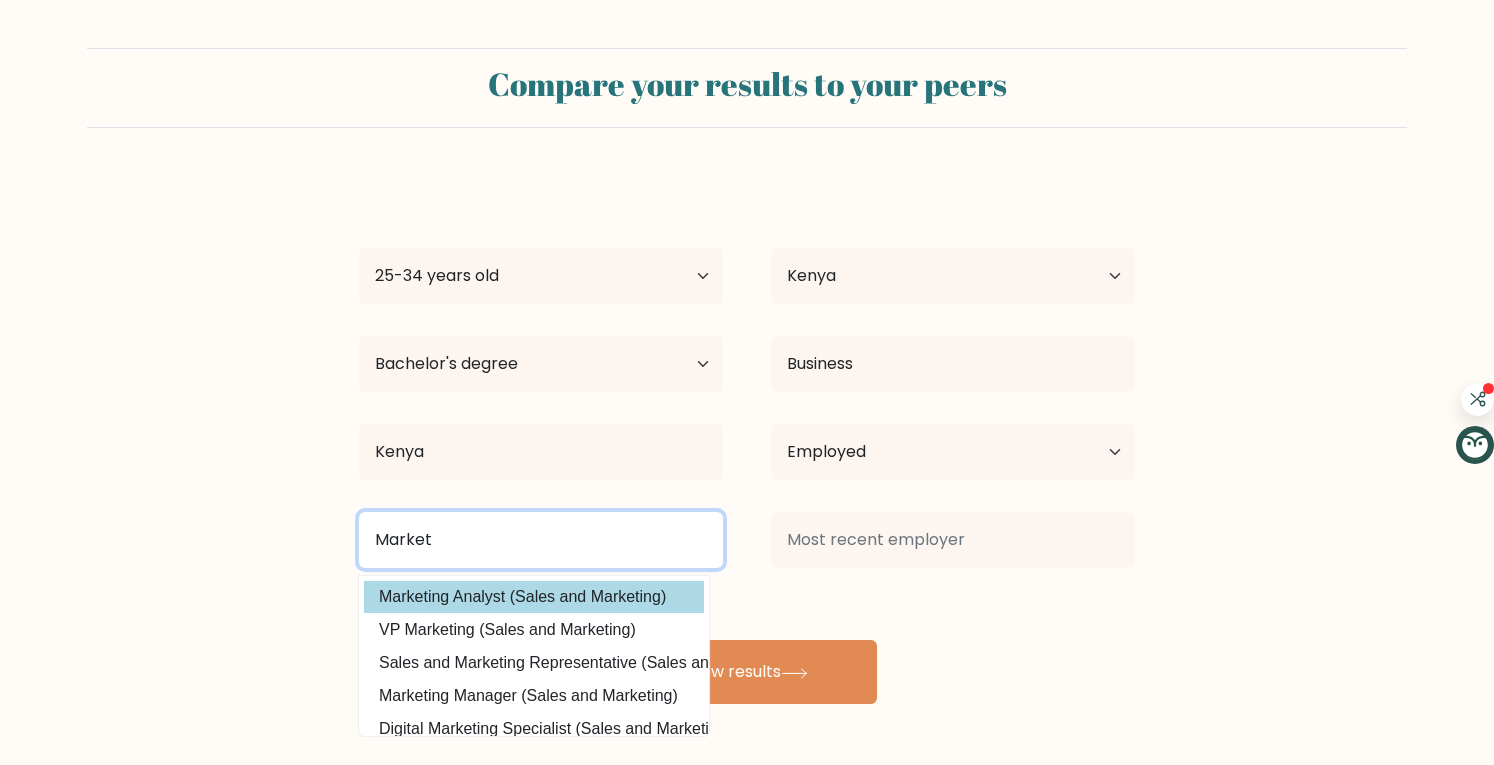 type on "Market" 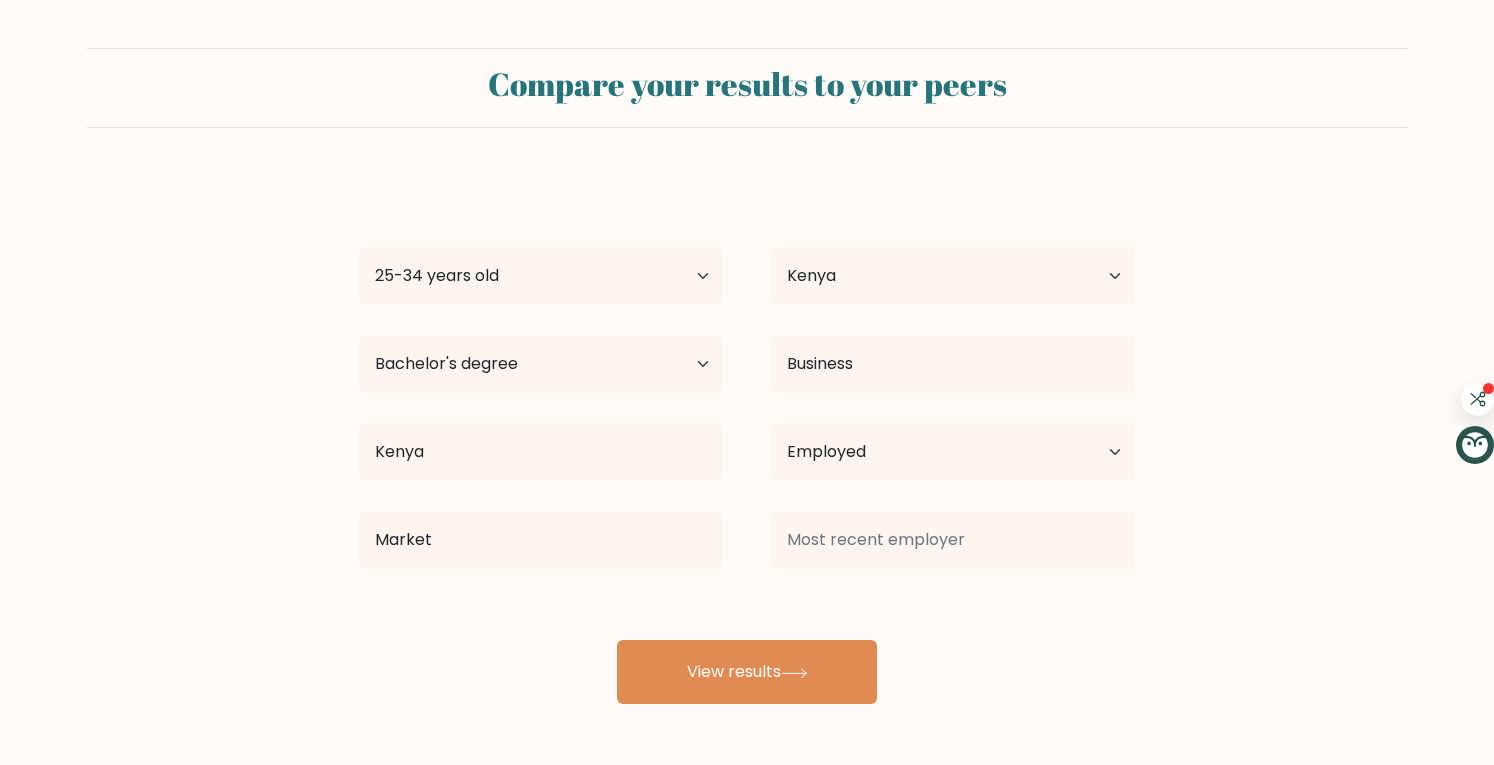 click on "Walter
Ogeto
Age
Under 18 years old
18-24 years old
25-34 years old
35-44 years old
45-54 years old
55-64 years old
65 years old and above
Country
Afghanistan
Albania
Algeria
American Samoa
Andorra
Angola
Anguilla
Antarctica
Antigua and Barbuda
Argentina
Armenia
Aruba
Australia
Austria
Azerbaijan
Bahamas
Bahrain
Bangladesh
Barbados
Belarus
Belgium
Belize
Benin
Bermuda
Bhutan
Bolivia
Bonaire, Sint Eustatius and Saba
Bosnia and Herzegovina
Botswana
Bouvet Island
Brazil
Brunei Chad" at bounding box center [747, 440] 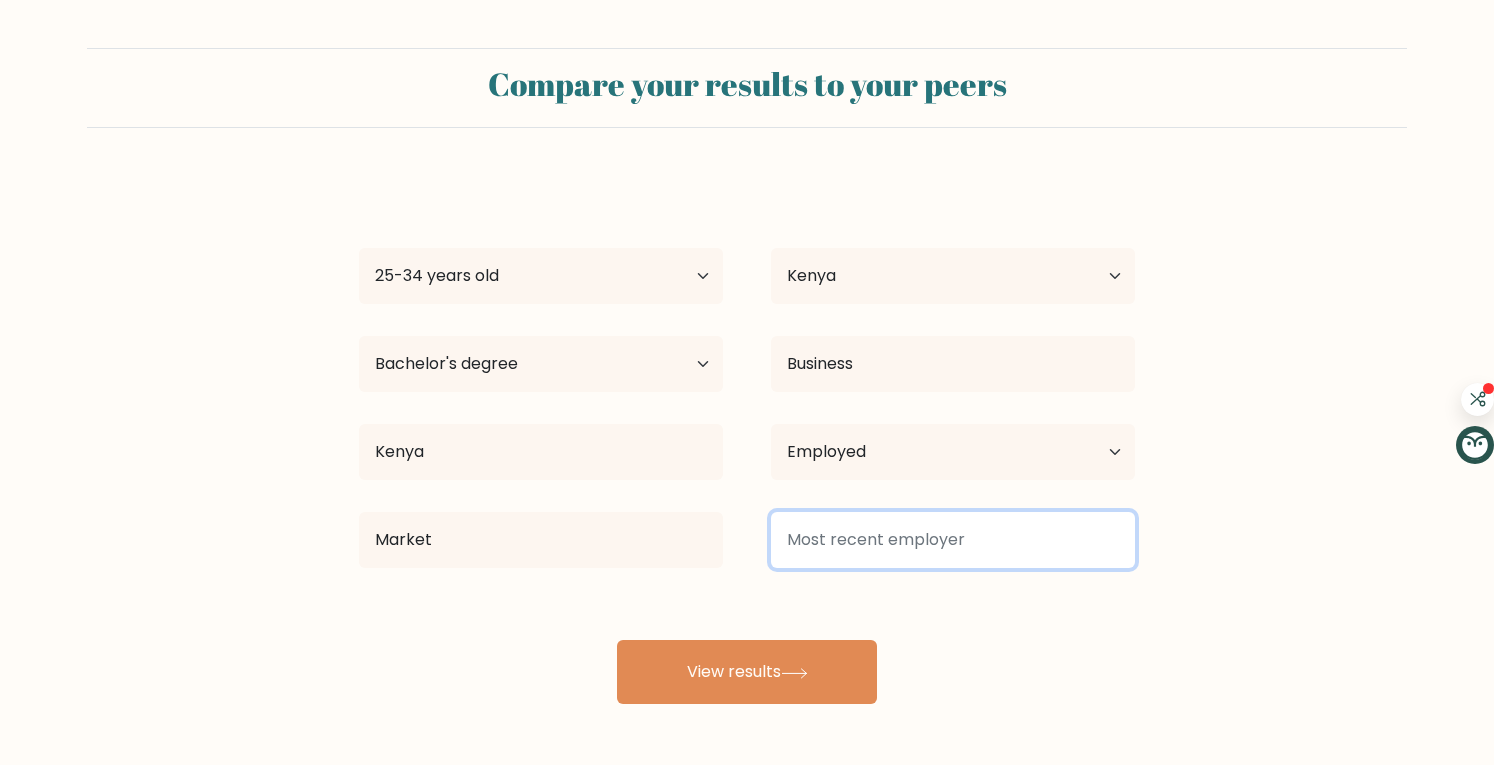 click at bounding box center (953, 540) 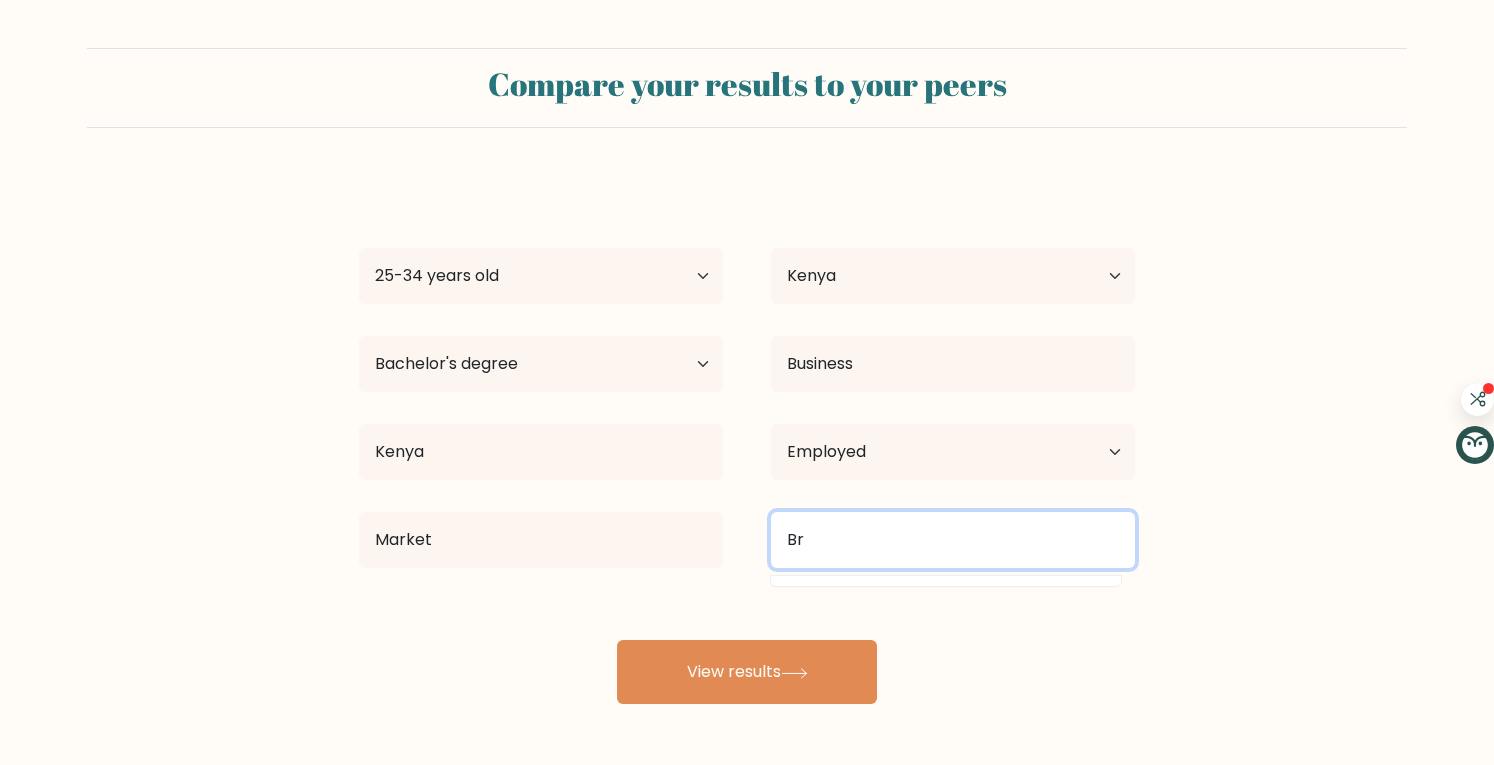 type on "B" 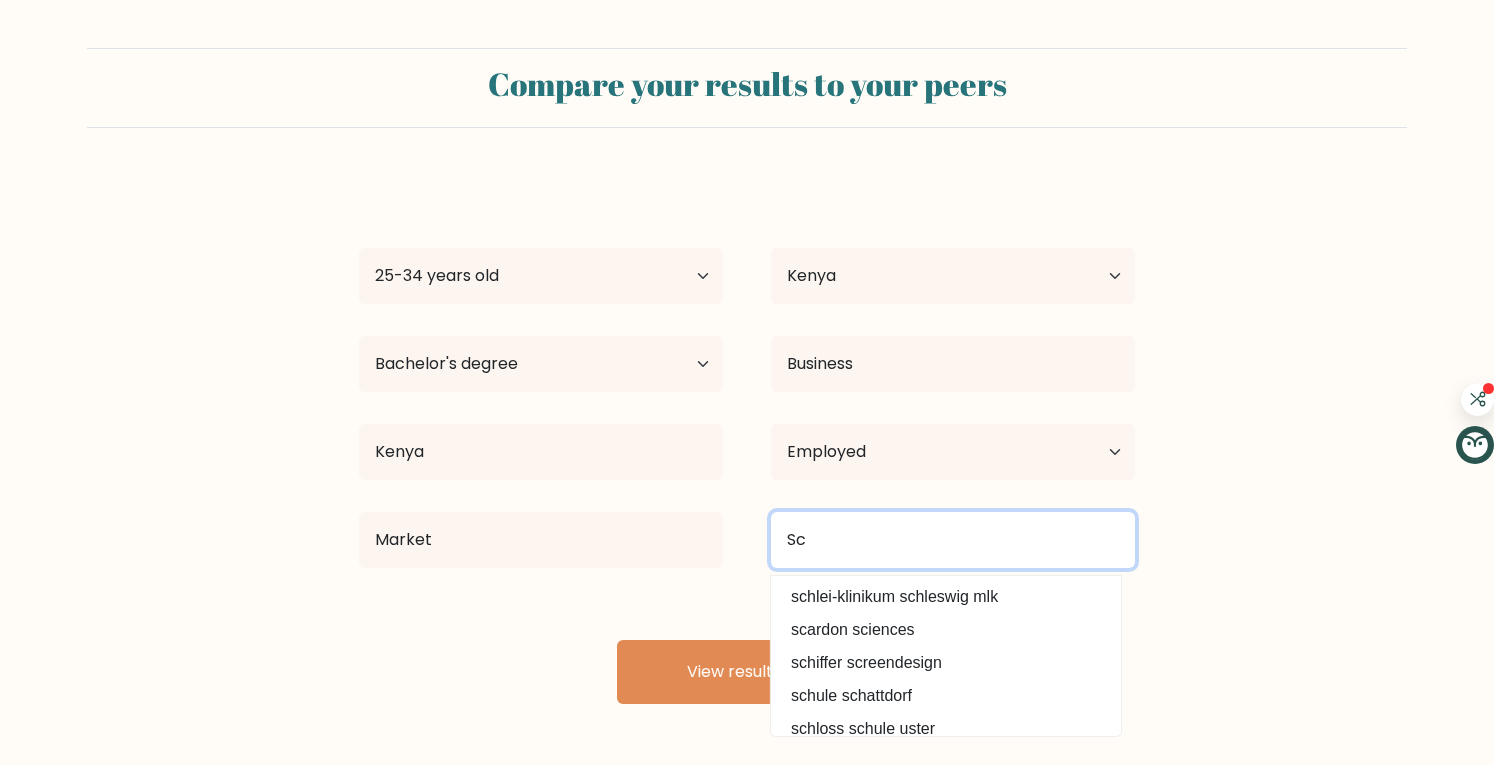 type on "S" 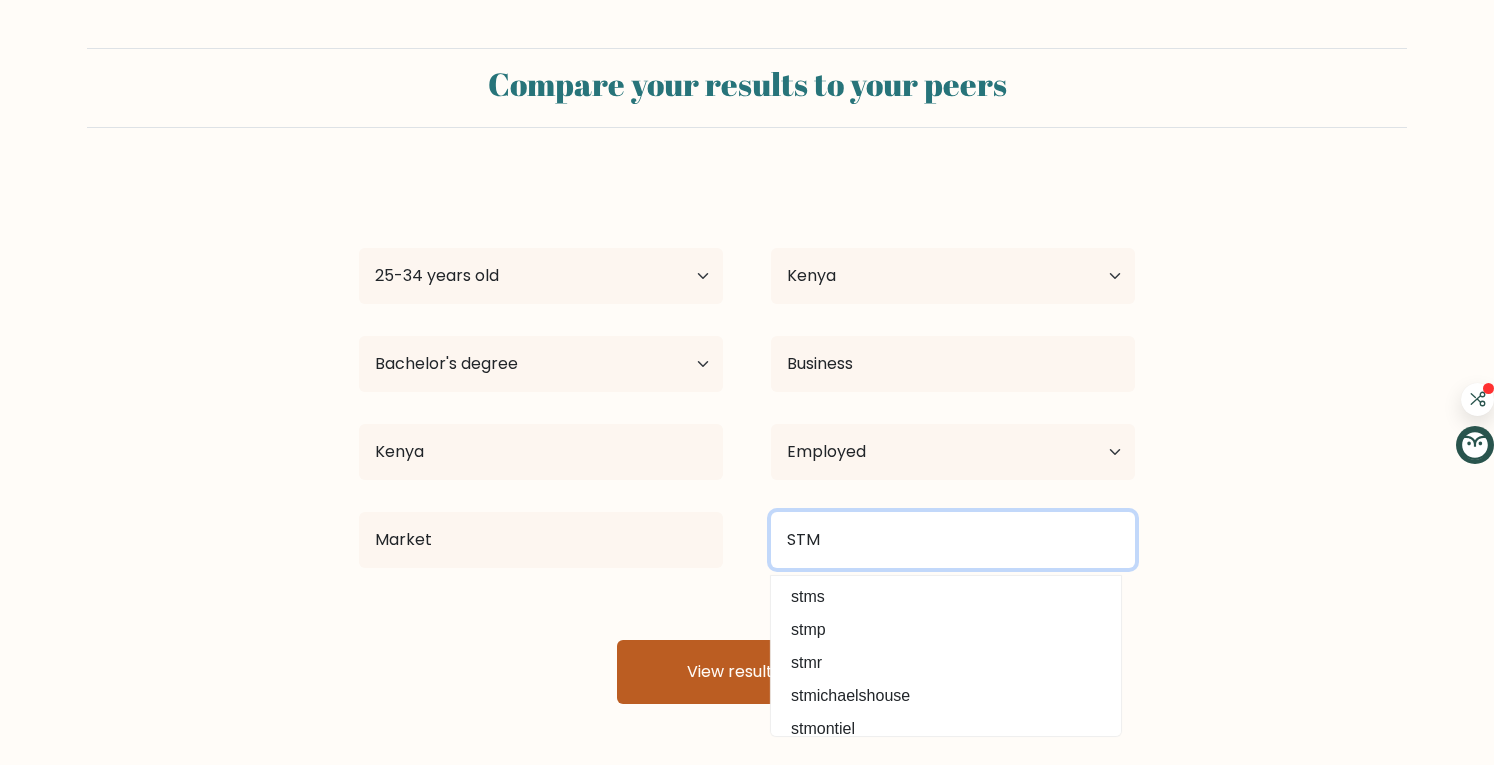 type on "STM" 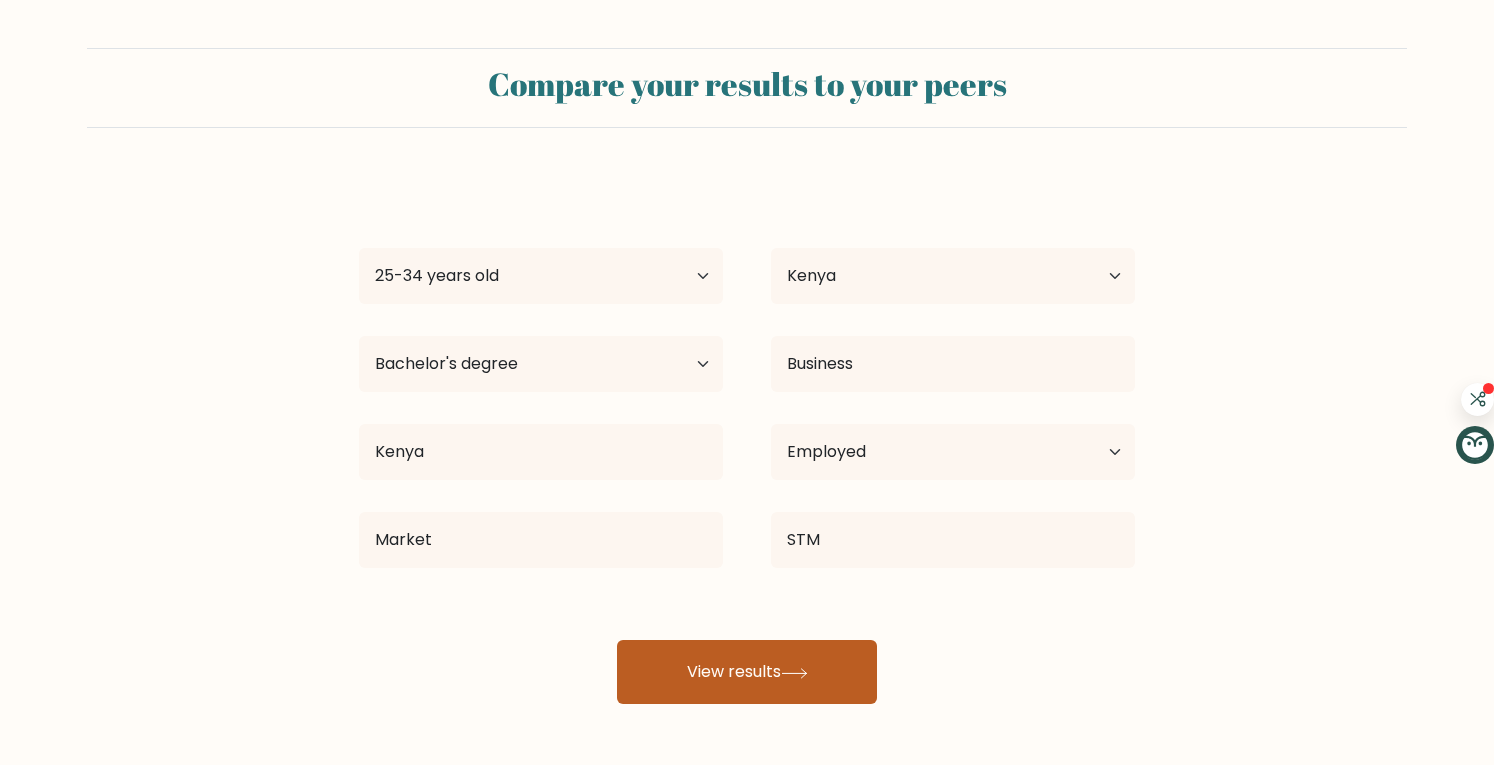 click on "View results" at bounding box center [747, 672] 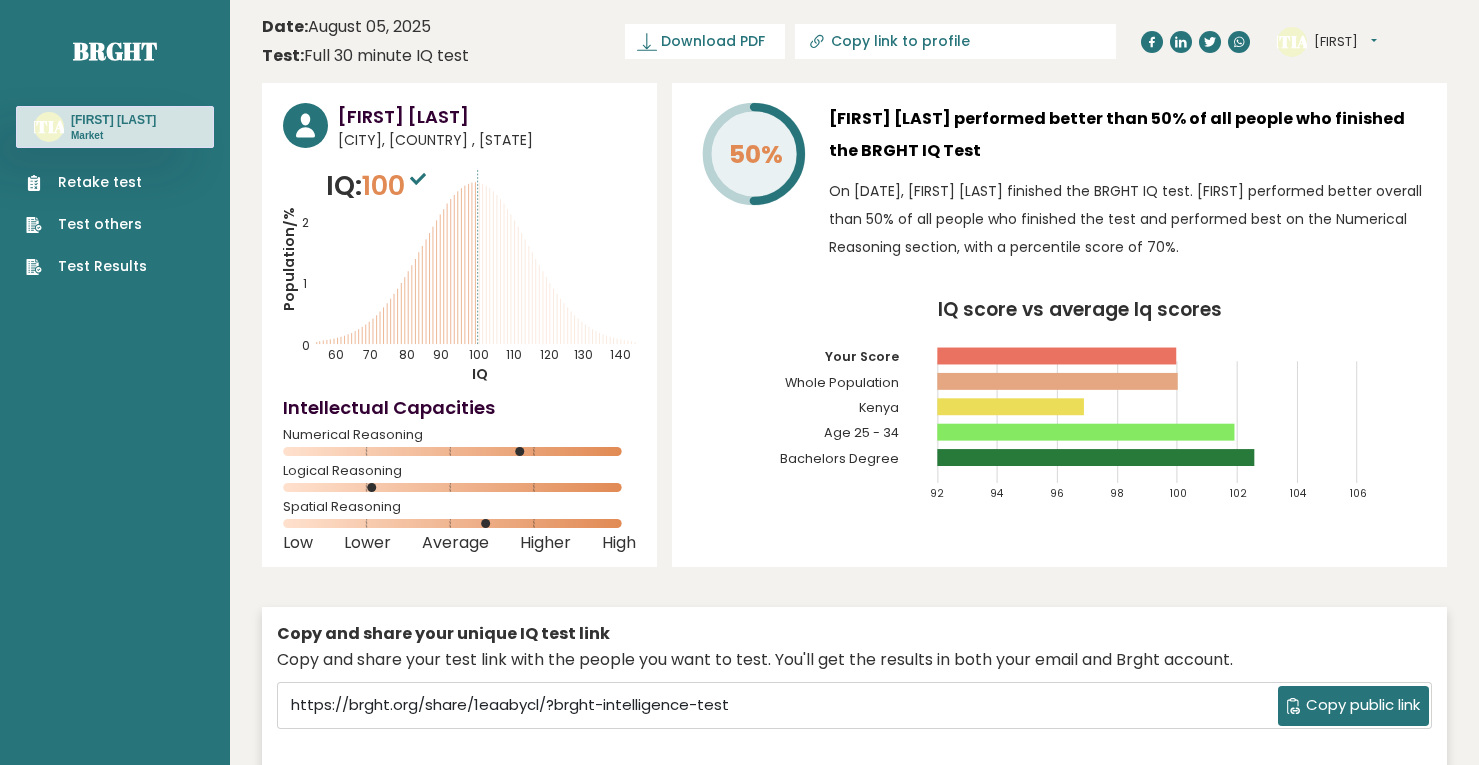 scroll, scrollTop: 0, scrollLeft: 0, axis: both 